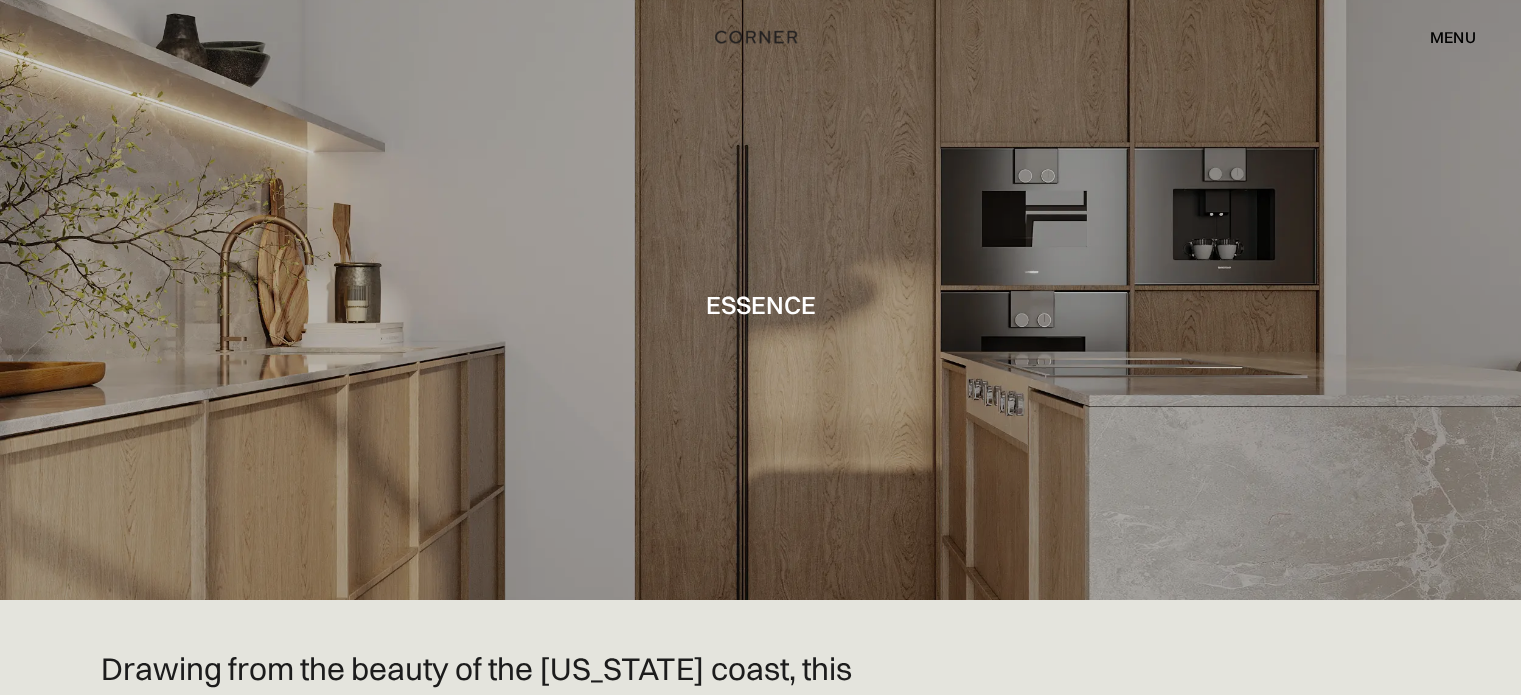 scroll, scrollTop: 300, scrollLeft: 0, axis: vertical 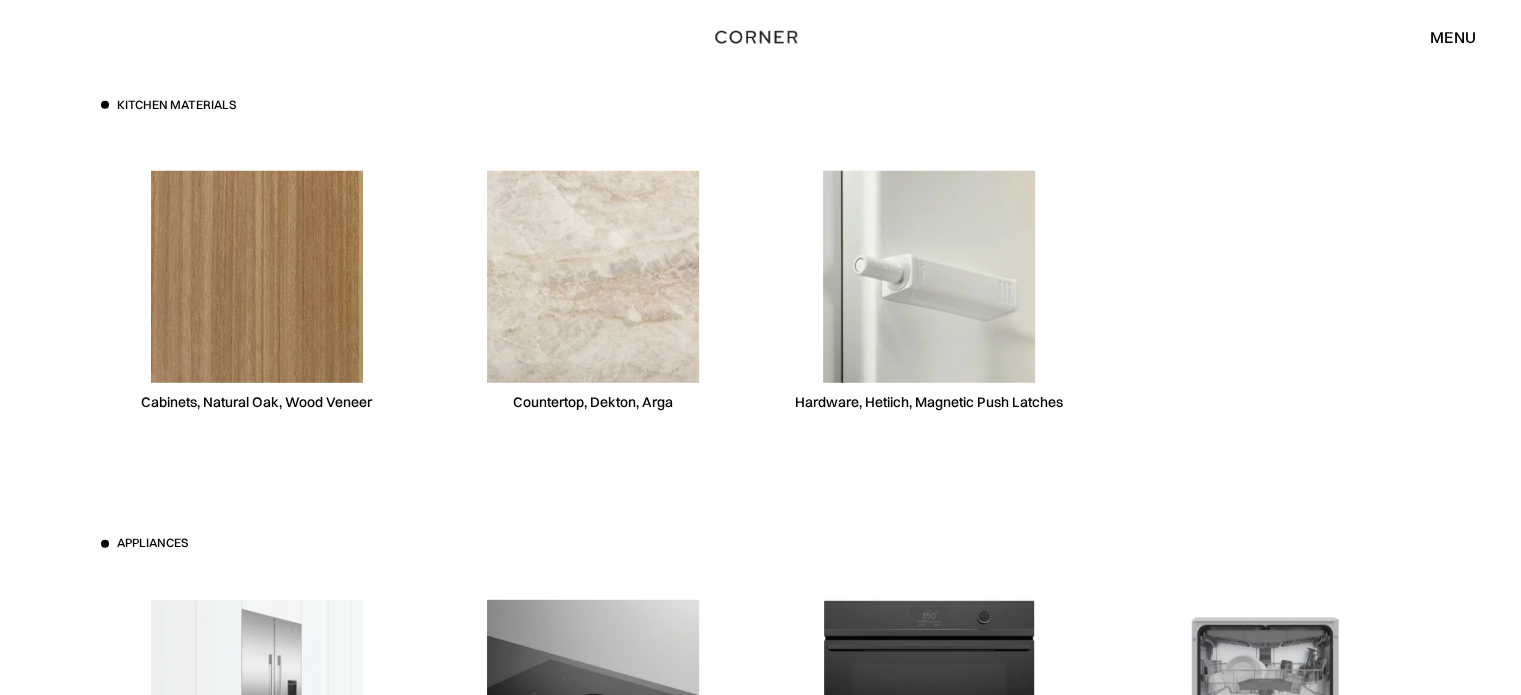 click at bounding box center (1265, 291) 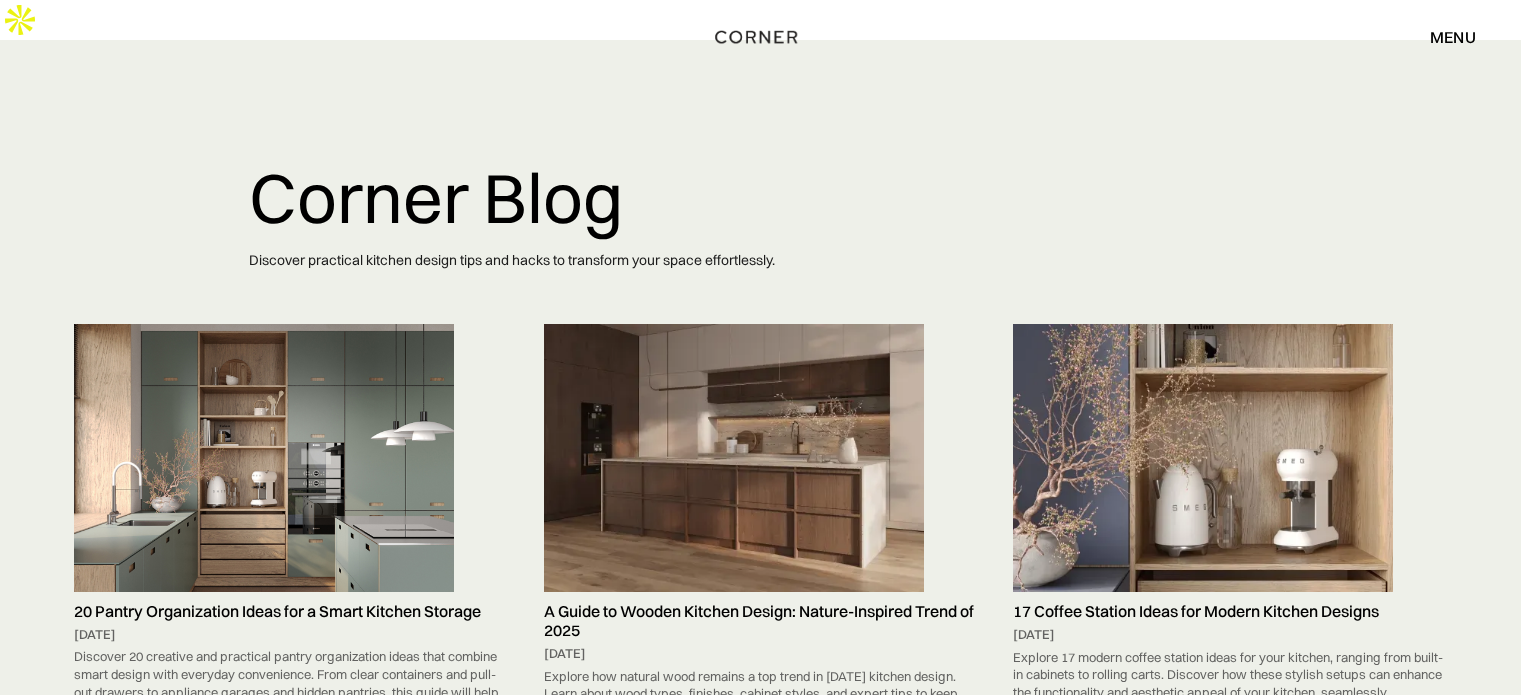 scroll, scrollTop: 0, scrollLeft: 0, axis: both 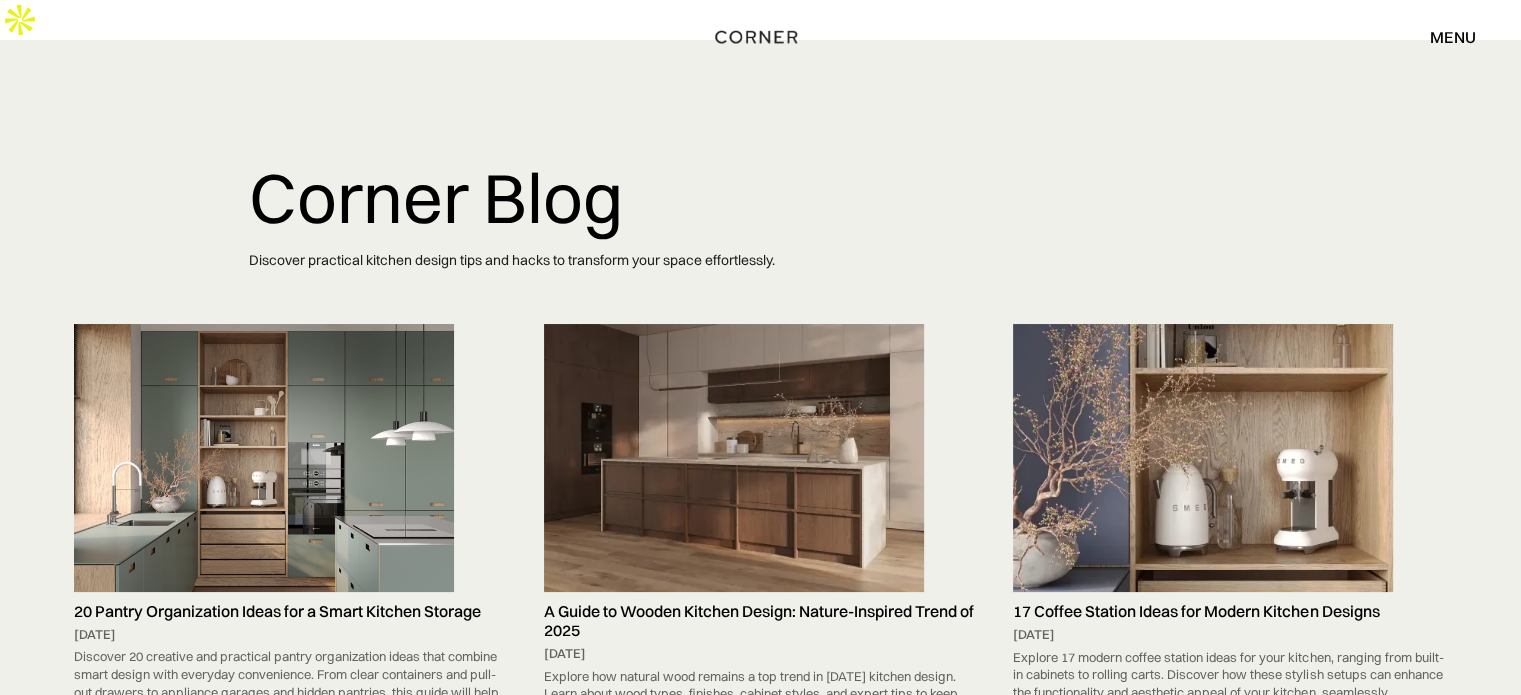 click on "menu close" at bounding box center (1443, 37) 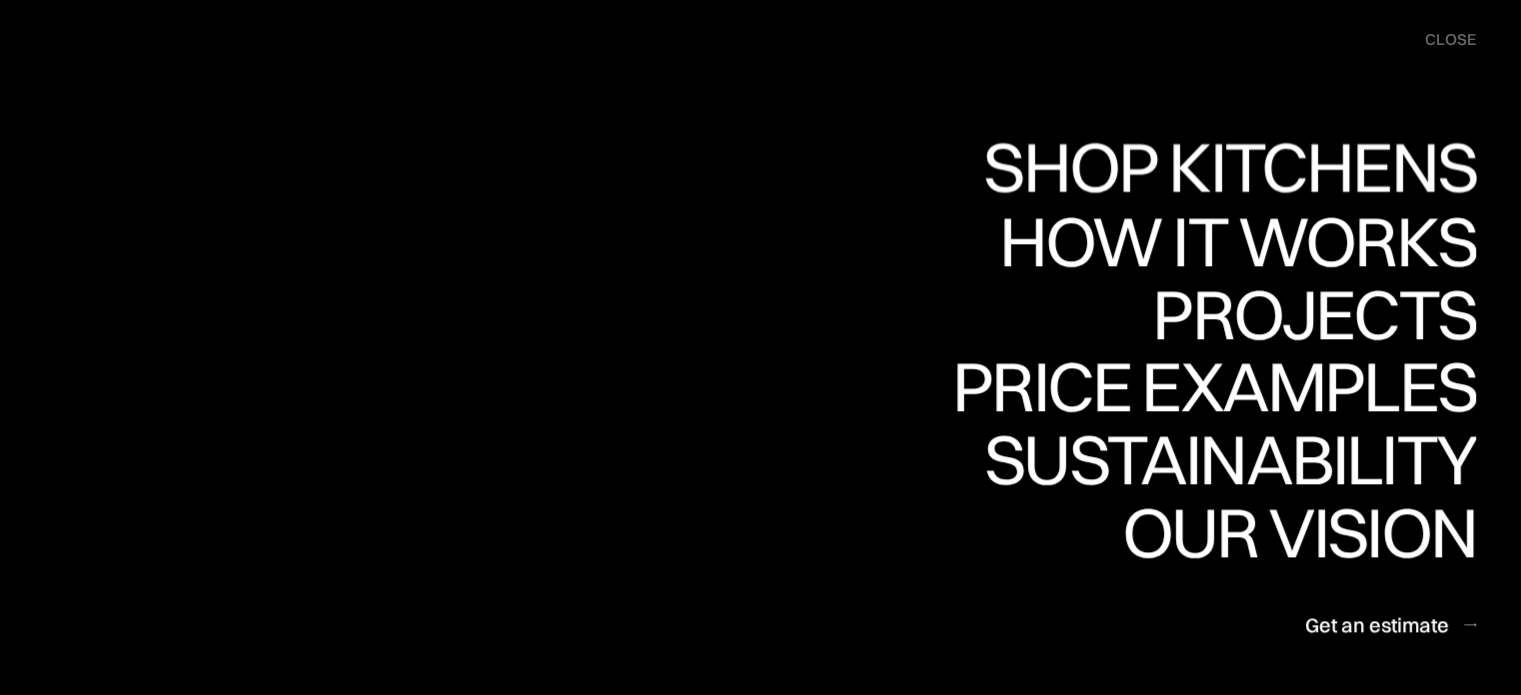click on "Shop Kitchens" at bounding box center [1224, 167] 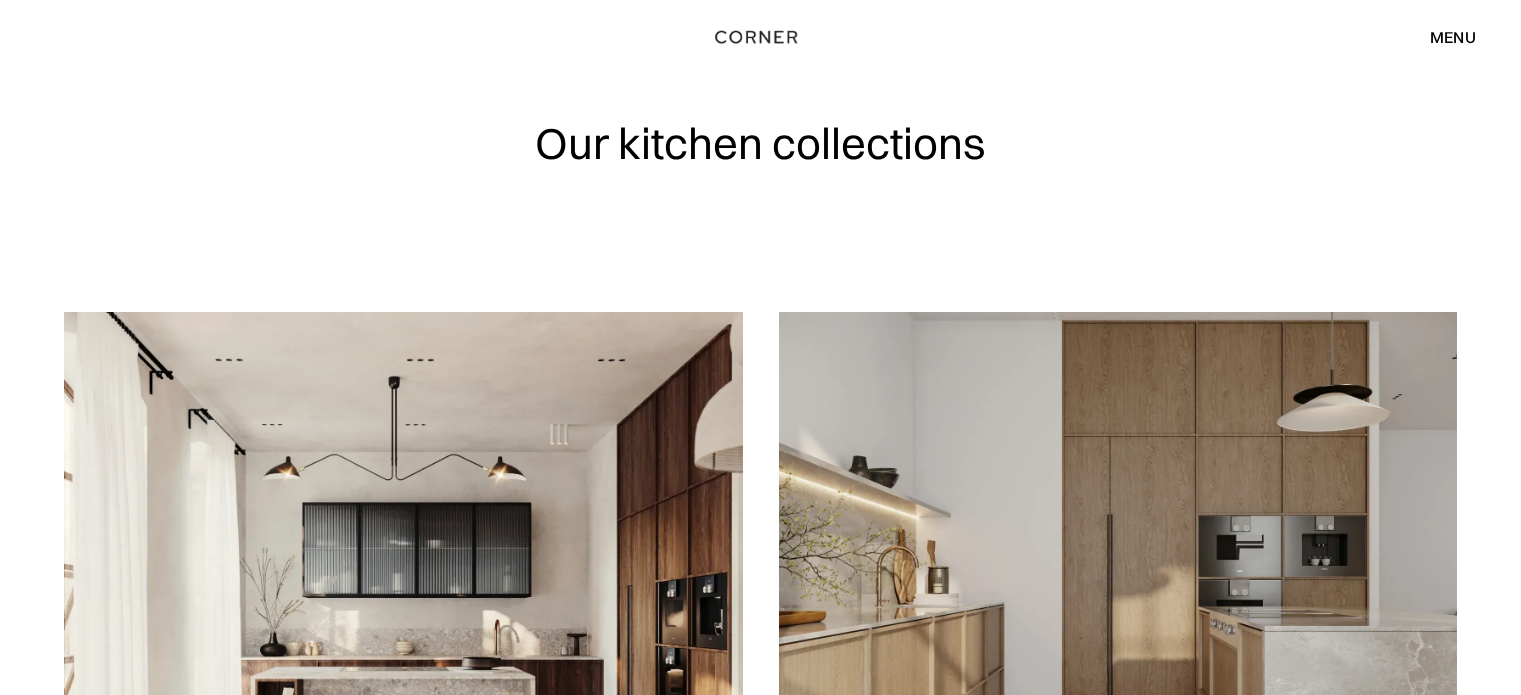 scroll, scrollTop: 0, scrollLeft: 0, axis: both 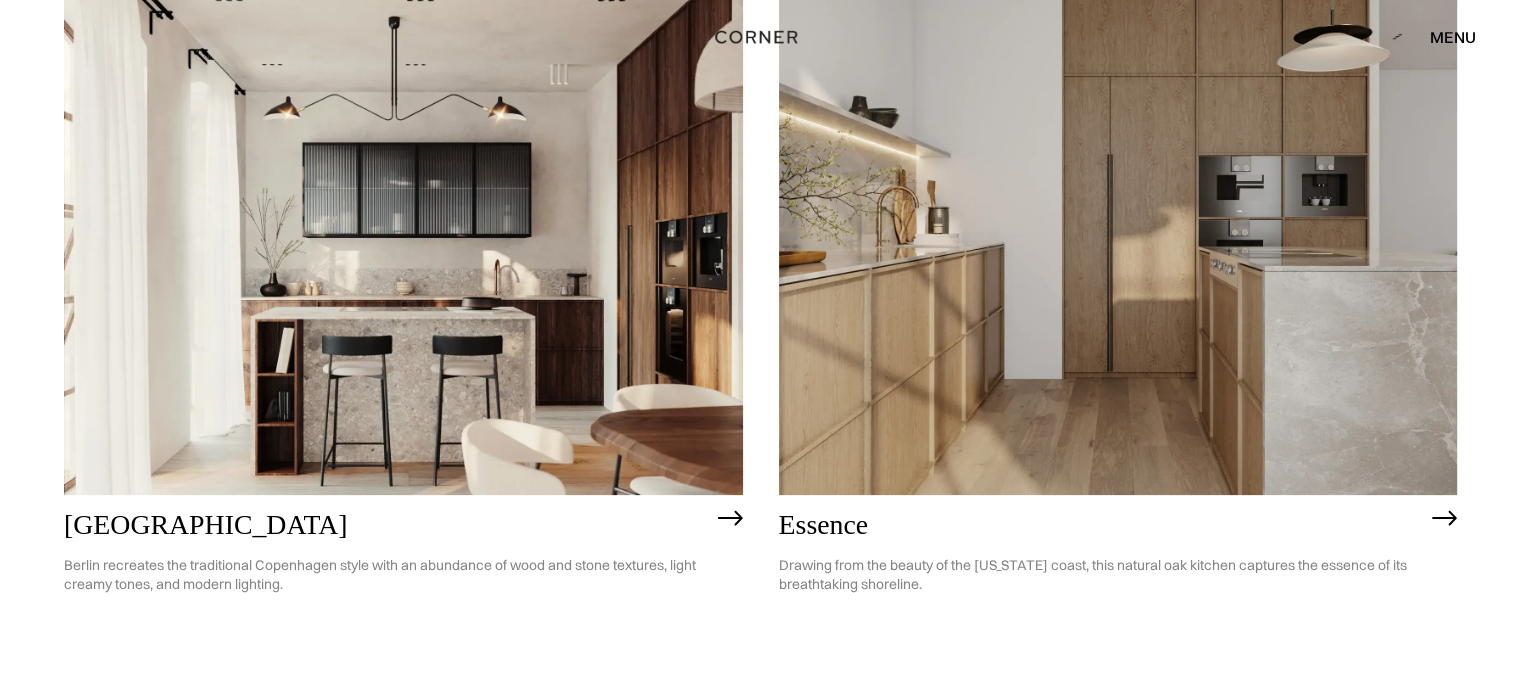 click at bounding box center [403, 223] 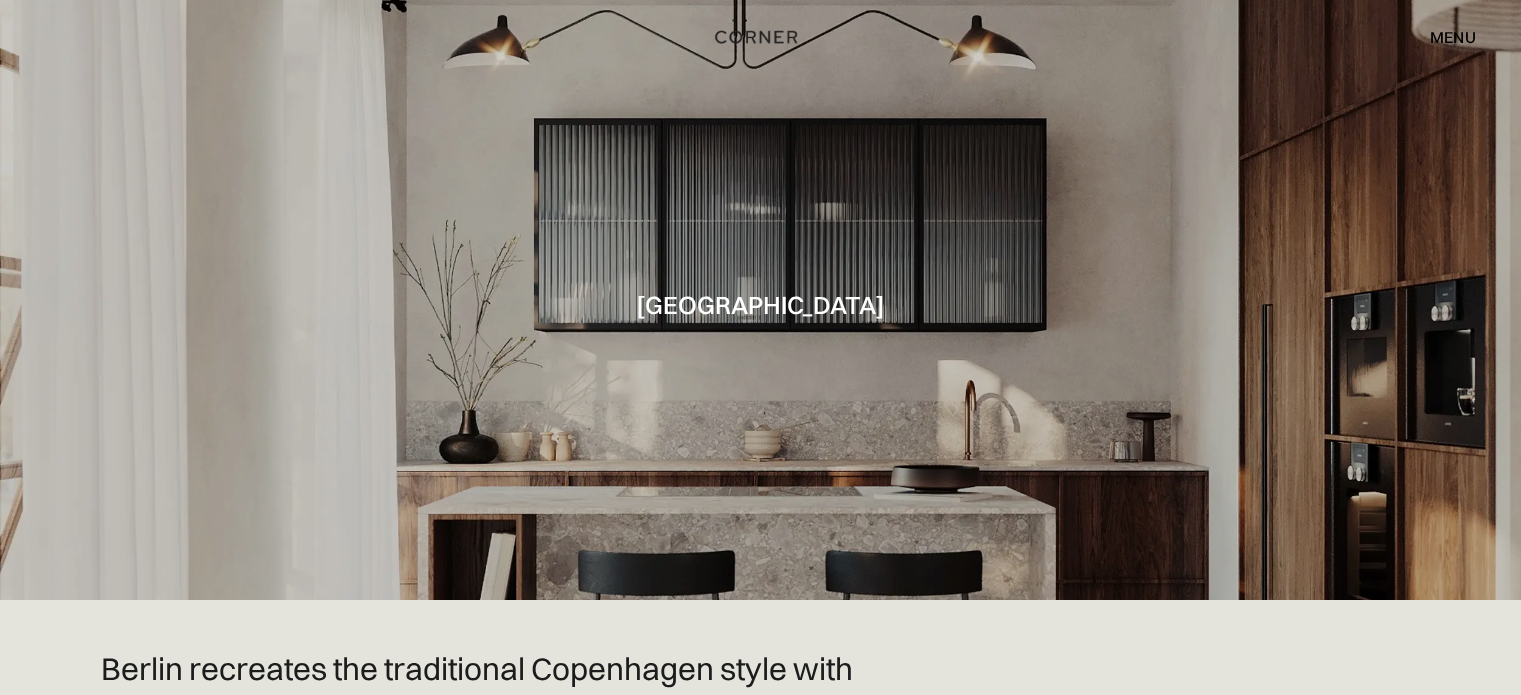 scroll, scrollTop: 0, scrollLeft: 0, axis: both 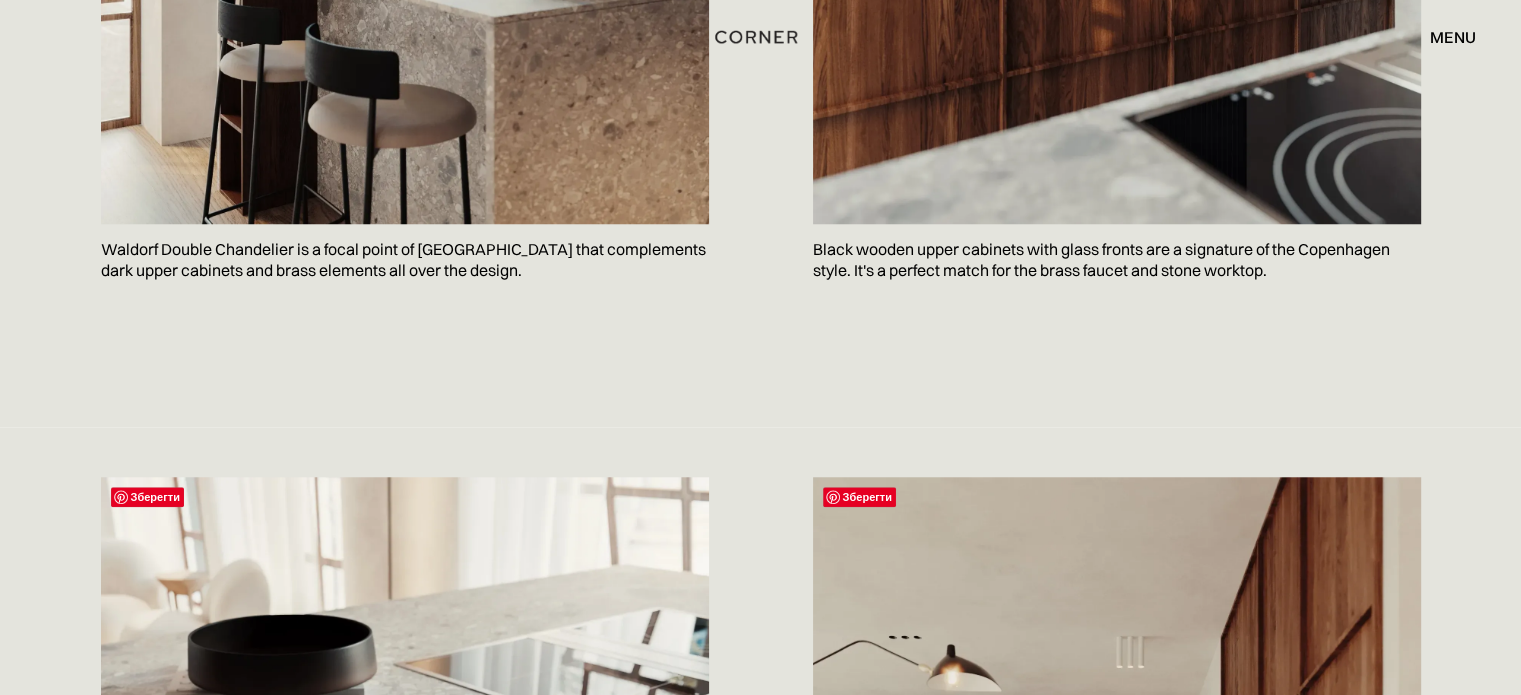 click on "Waldorf Double Chandelier is a focal point of Berlin that complements dark upper cabinets and brass elements all over the design." at bounding box center (405, 260) 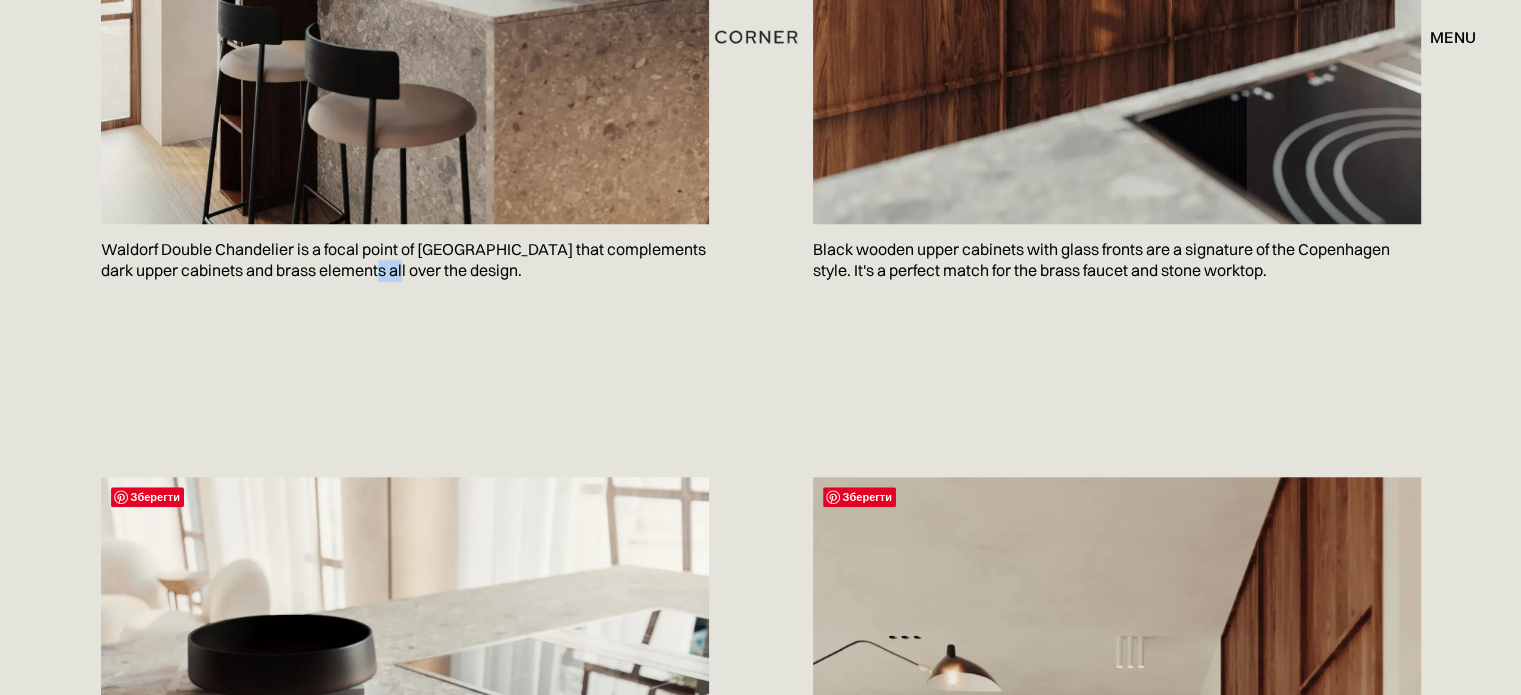 click on "Waldorf Double Chandelier is a focal point of Berlin that complements dark upper cabinets and brass elements all over the design." at bounding box center [405, 260] 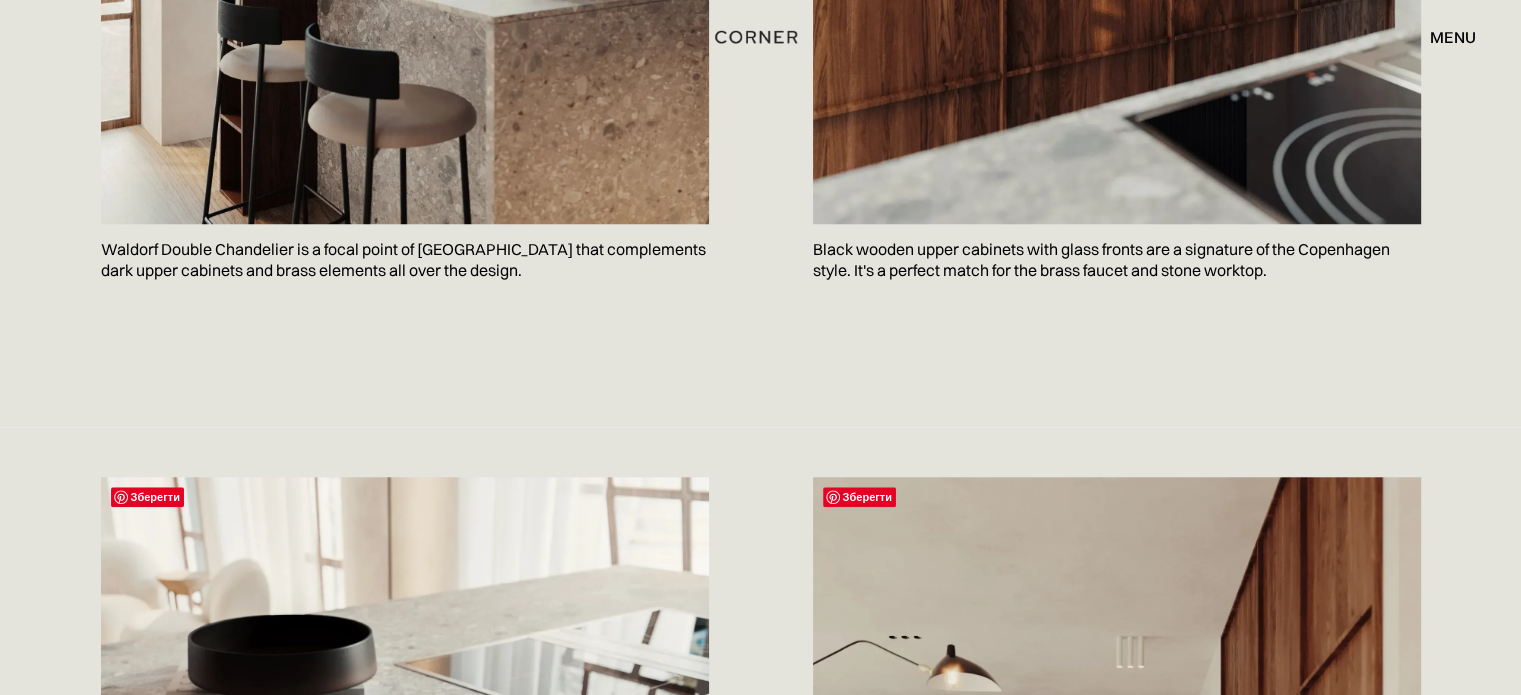 click on "Waldorf Double Chandelier is a focal point of Berlin that complements dark upper cabinets and brass elements all over the design." at bounding box center [405, 260] 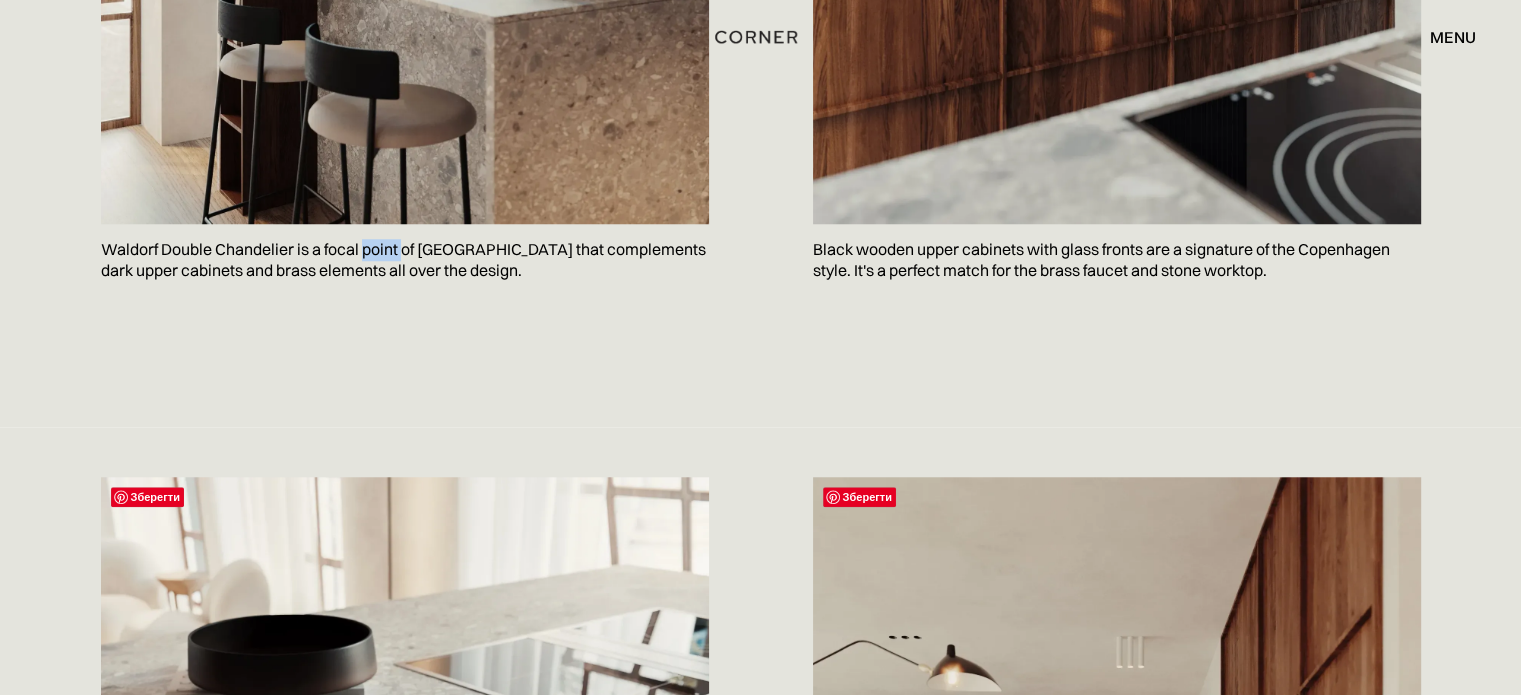click on "Waldorf Double Chandelier is a focal point of Berlin that complements dark upper cabinets and brass elements all over the design." at bounding box center (405, 260) 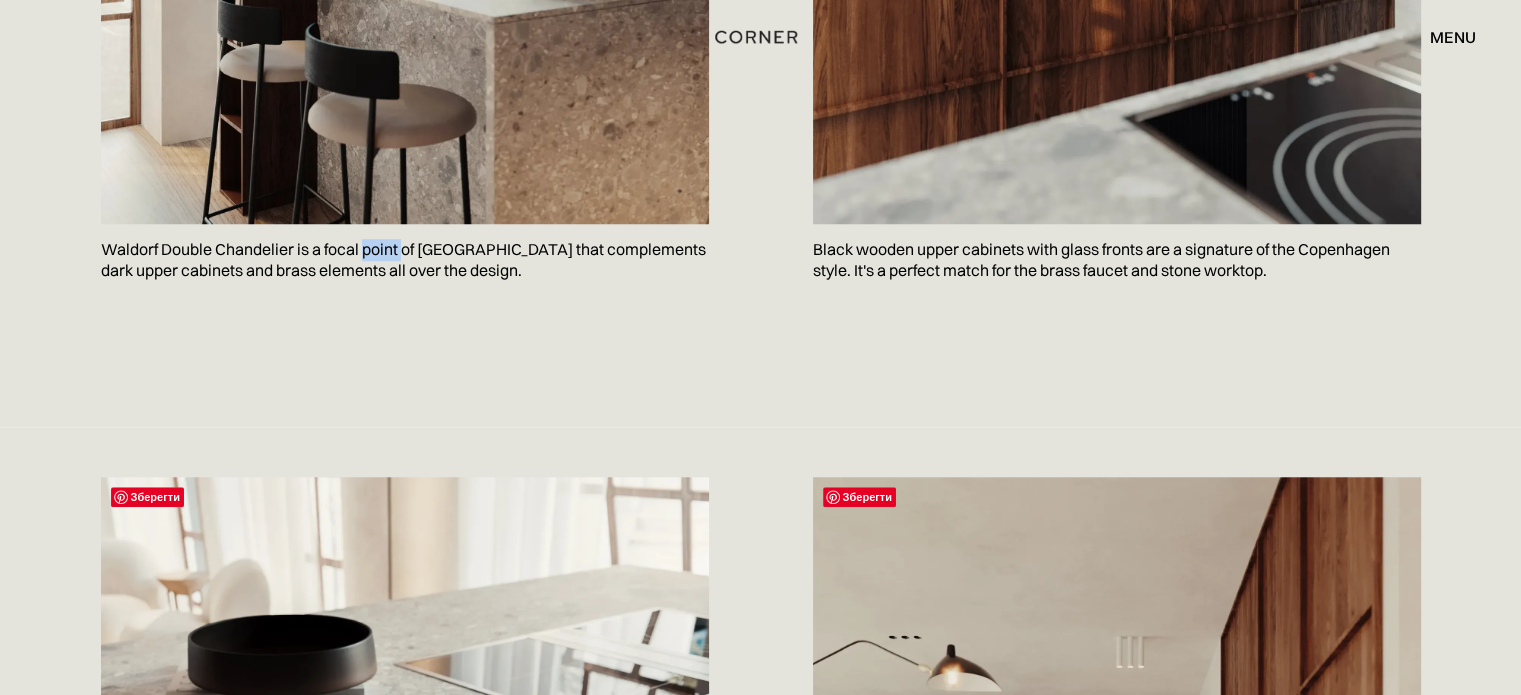 click on "Waldorf Double Chandelier is a focal point of Berlin that complements dark upper cabinets and brass elements all over the design." at bounding box center [405, 260] 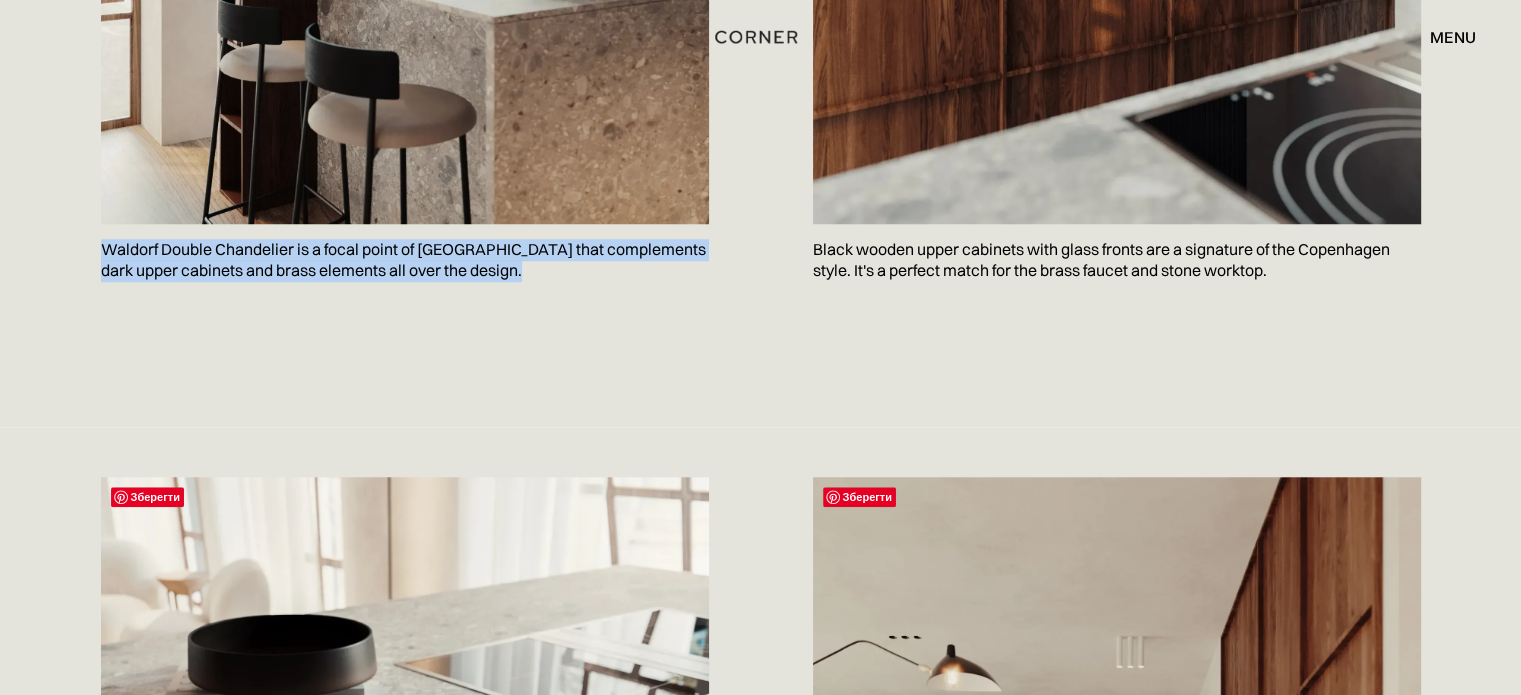click on "Waldorf Double Chandelier is a focal point of [GEOGRAPHIC_DATA] that complements dark upper cabinets and brass elements all over the design." at bounding box center [405, 260] 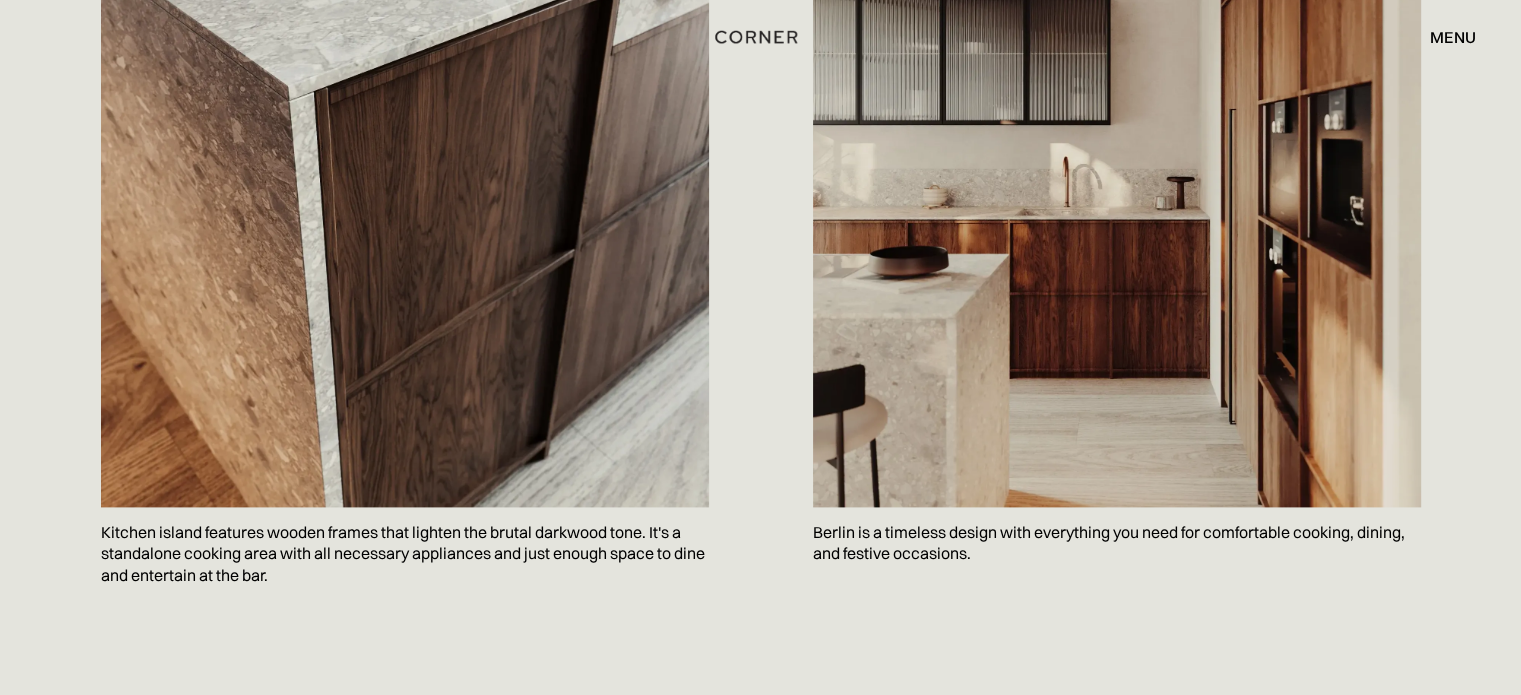 scroll, scrollTop: 2523, scrollLeft: 0, axis: vertical 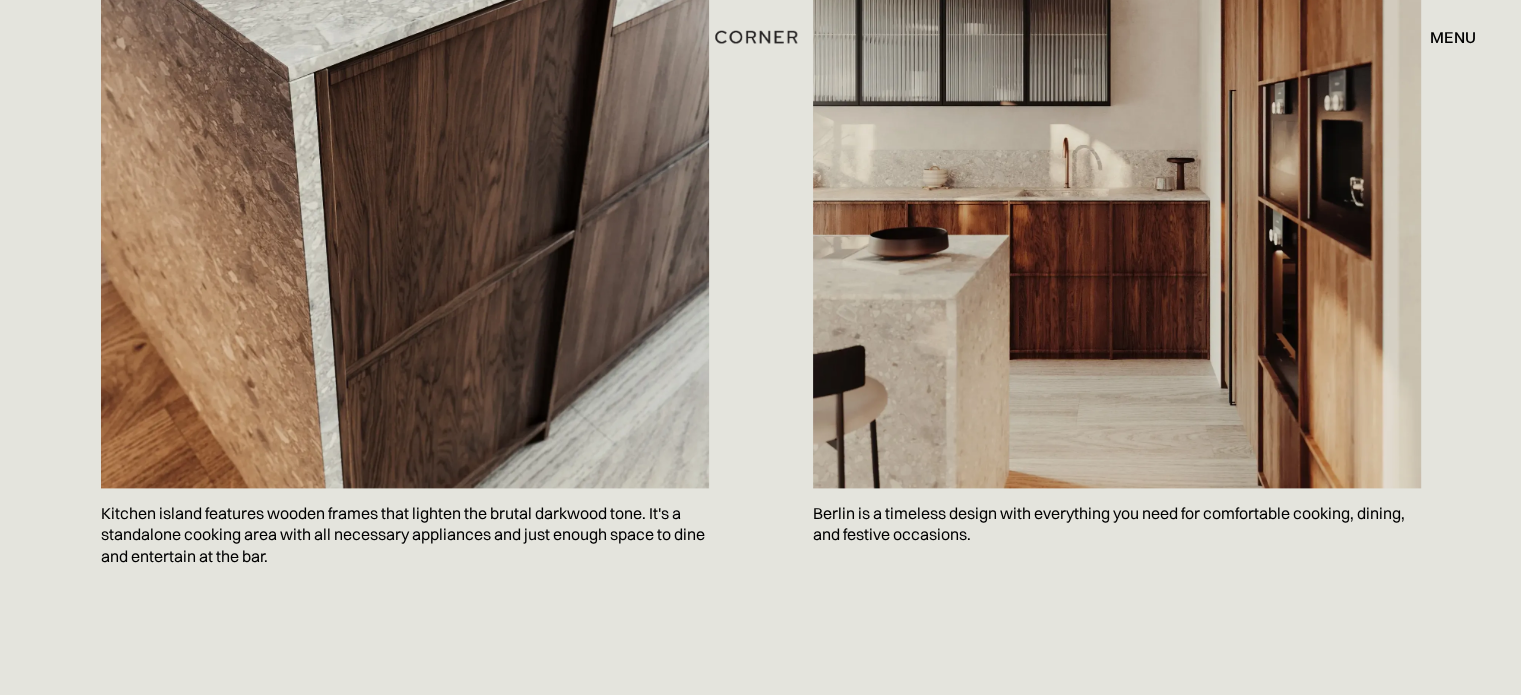 click on "Kitchen island features wooden frames that lighten the brutal darkwood tone. It's a standalone cooking area with all necessary appliances and just enough space to dine and entertain at the bar." at bounding box center [405, 535] 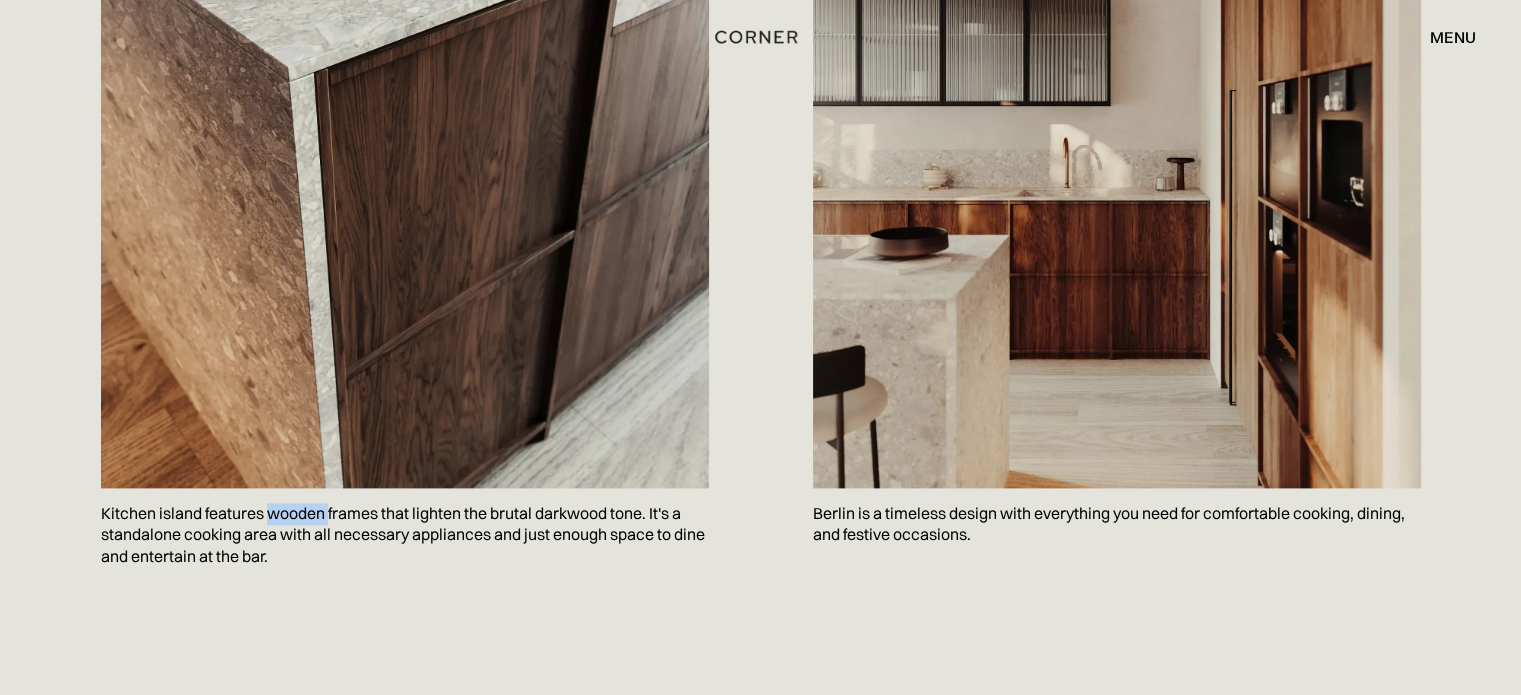 click on "Kitchen island features wooden frames that lighten the brutal darkwood tone. It's a standalone cooking area with all necessary appliances and just enough space to dine and entertain at the bar." at bounding box center (405, 535) 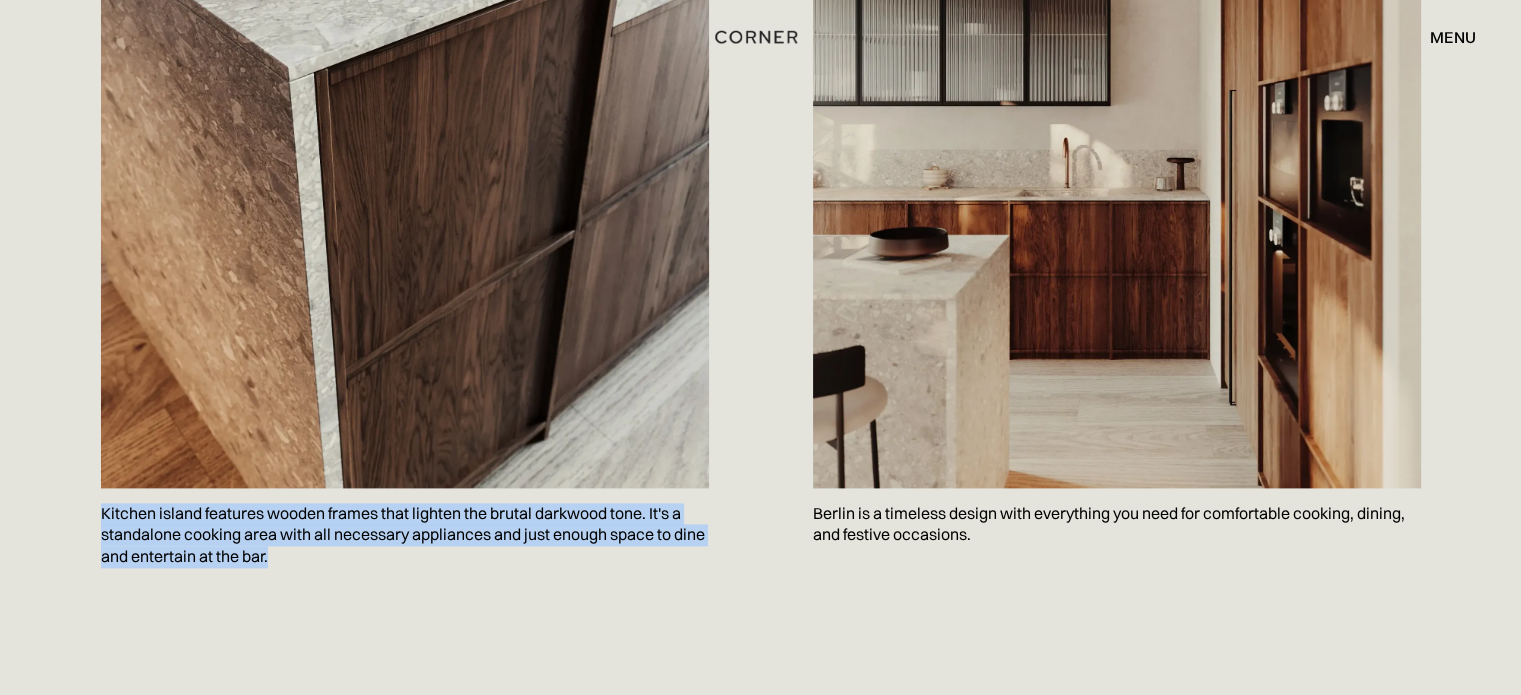 click on "Kitchen island features wooden frames that lighten the brutal darkwood tone. It's a standalone cooking area with all necessary appliances and just enough space to dine and entertain at the bar." at bounding box center (405, 535) 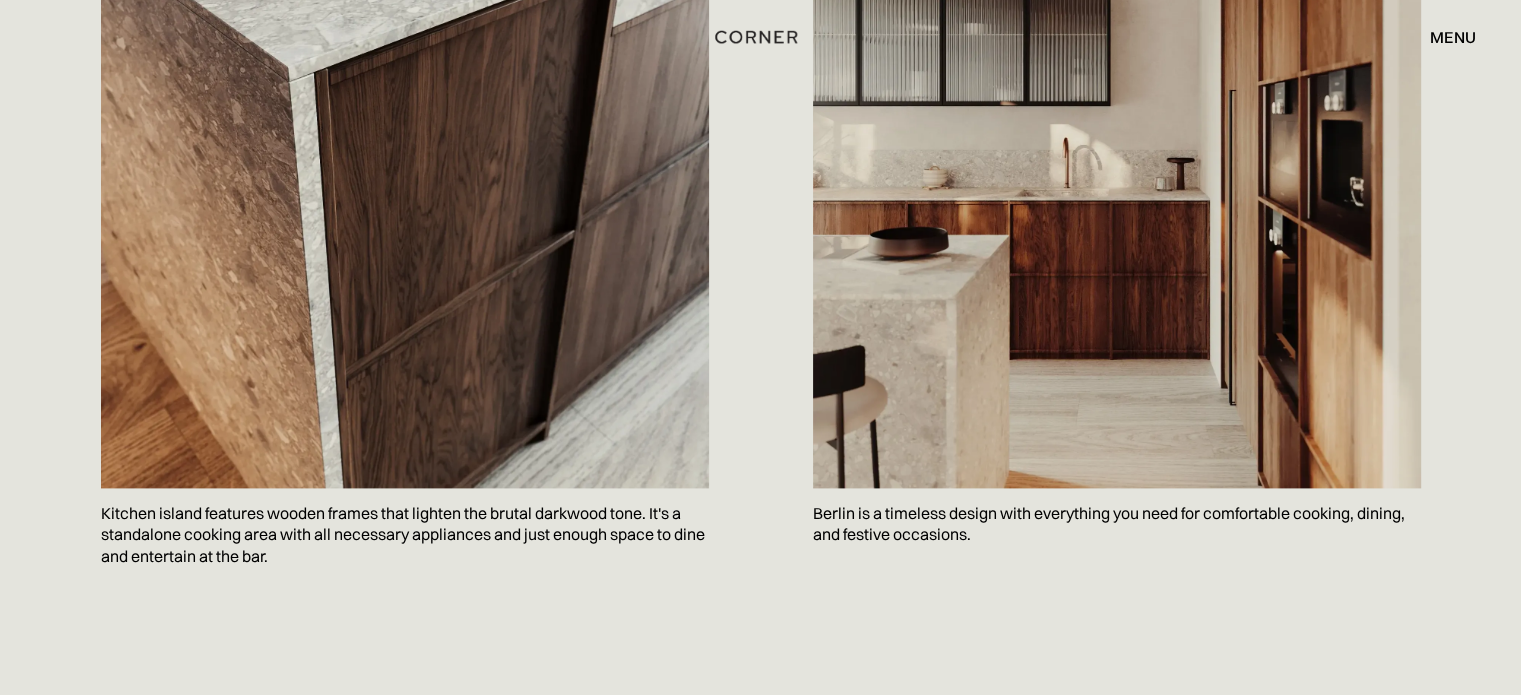click on "Зберегти
Berlin is a timeless design with everything you need for comfortable cooking, dining, and festive occasions." at bounding box center (1097, 124) 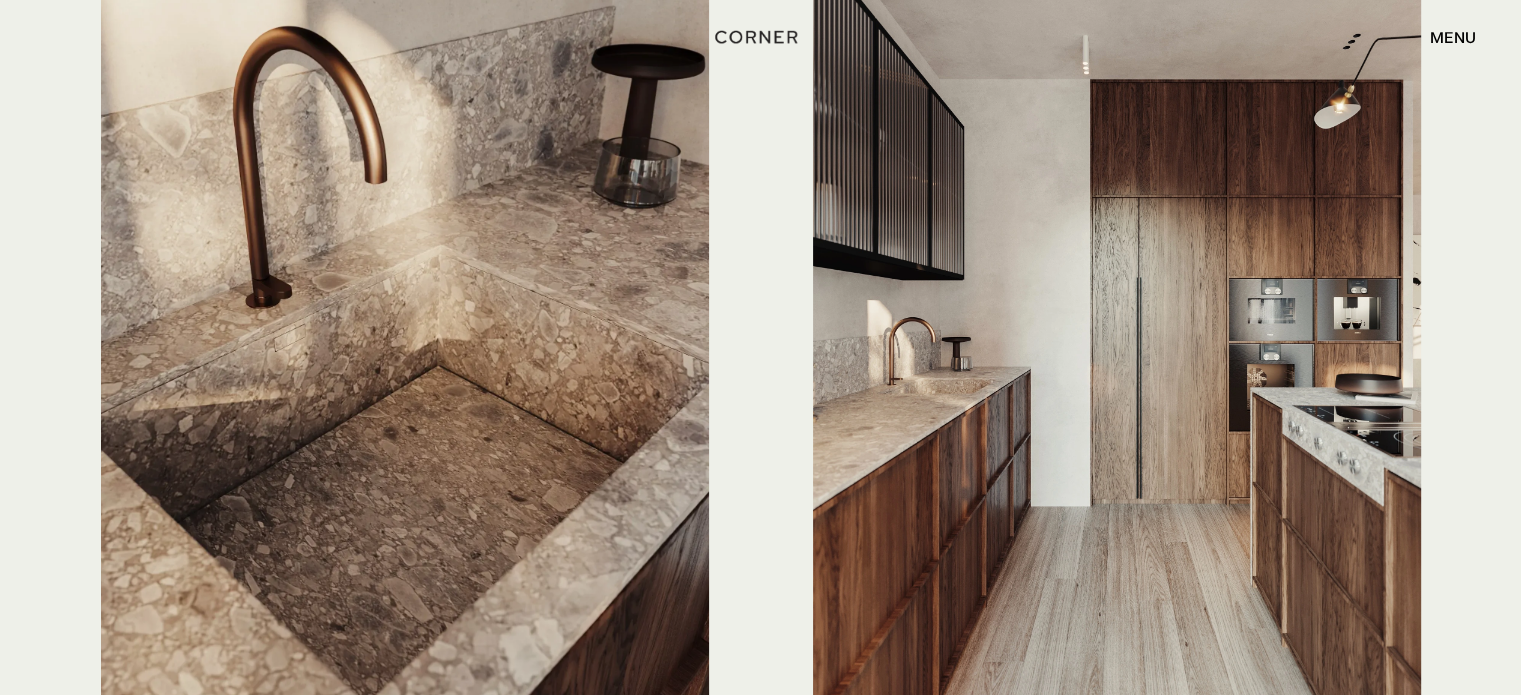 scroll, scrollTop: 5523, scrollLeft: 0, axis: vertical 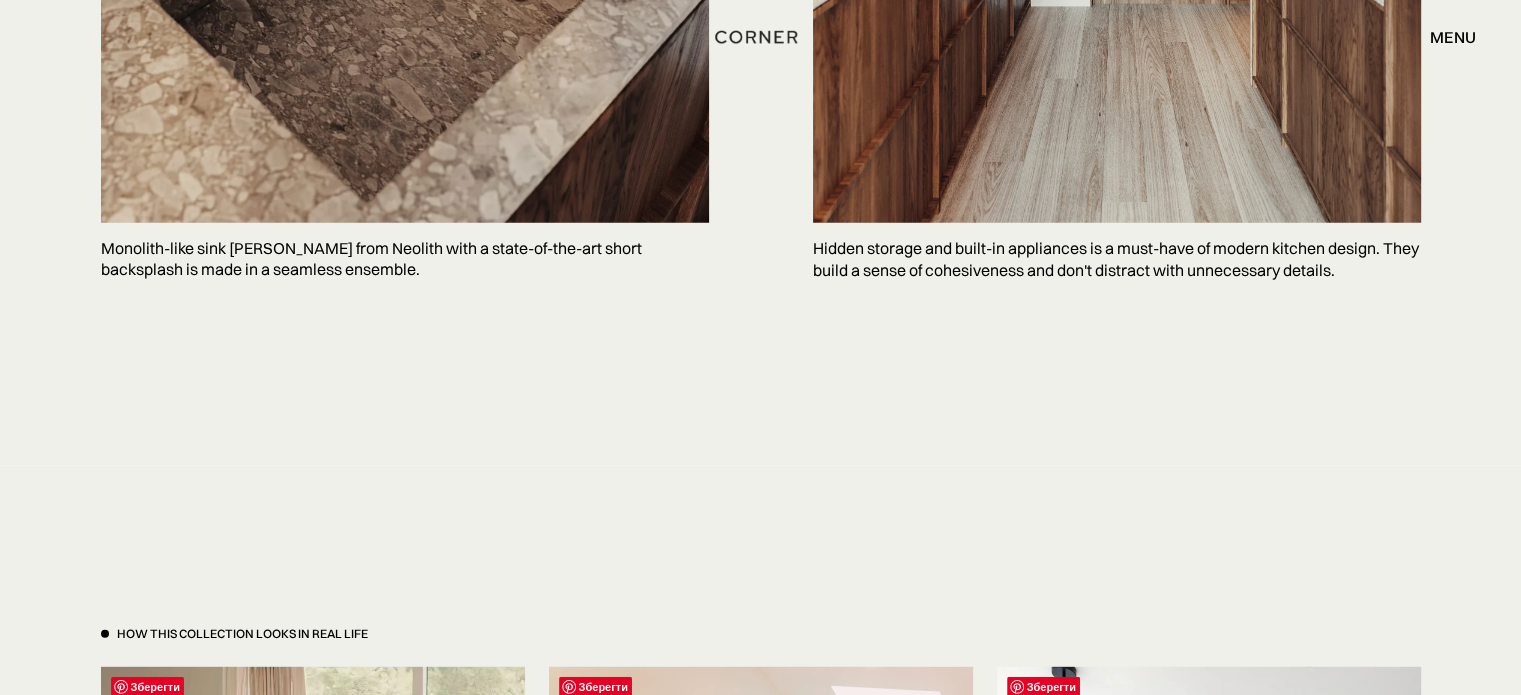 click on "Monolith-like sink Terazzo Crepo from Neolith with a state-of-the-art short backsplash is made in a seamless ensemble." at bounding box center [405, 259] 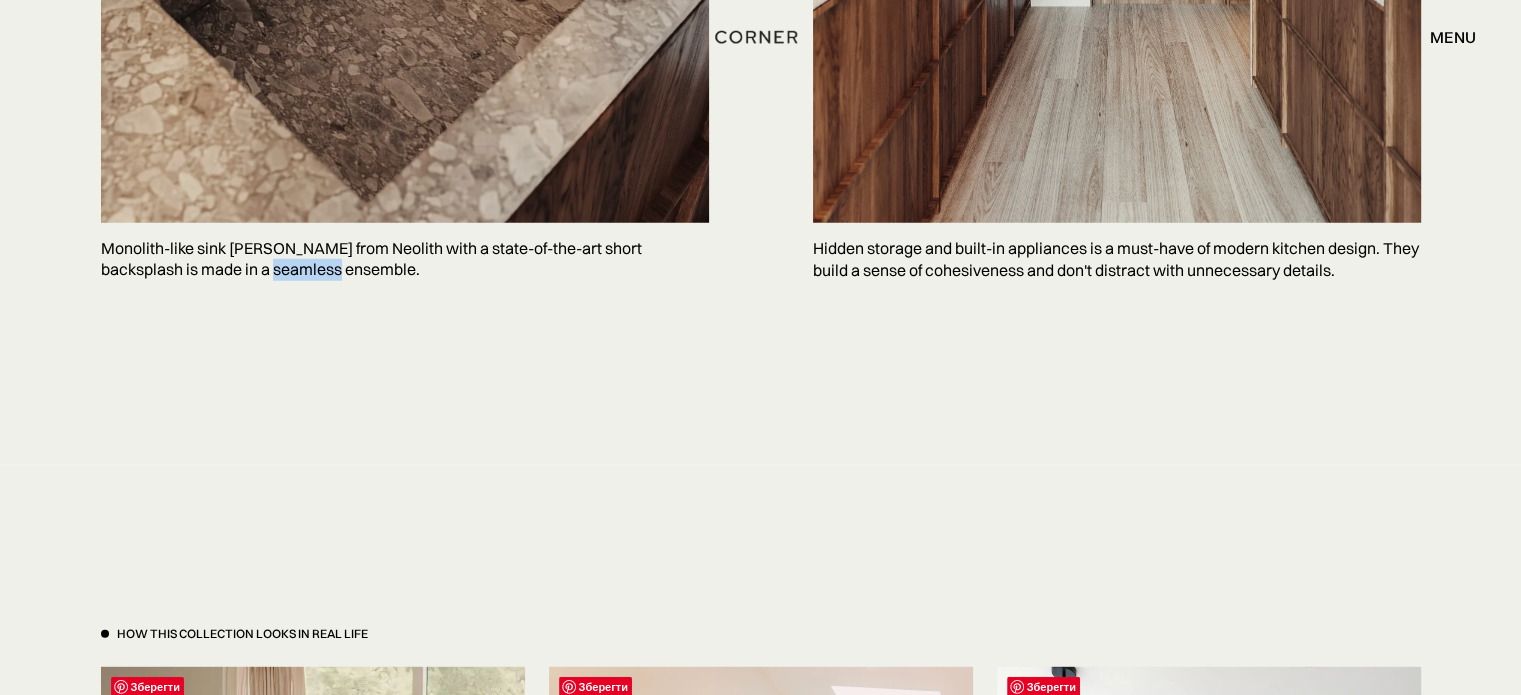 click on "Monolith-like sink [PERSON_NAME] from Neolith with a state-of-the-art short backsplash is made in a seamless ensemble." at bounding box center (405, 259) 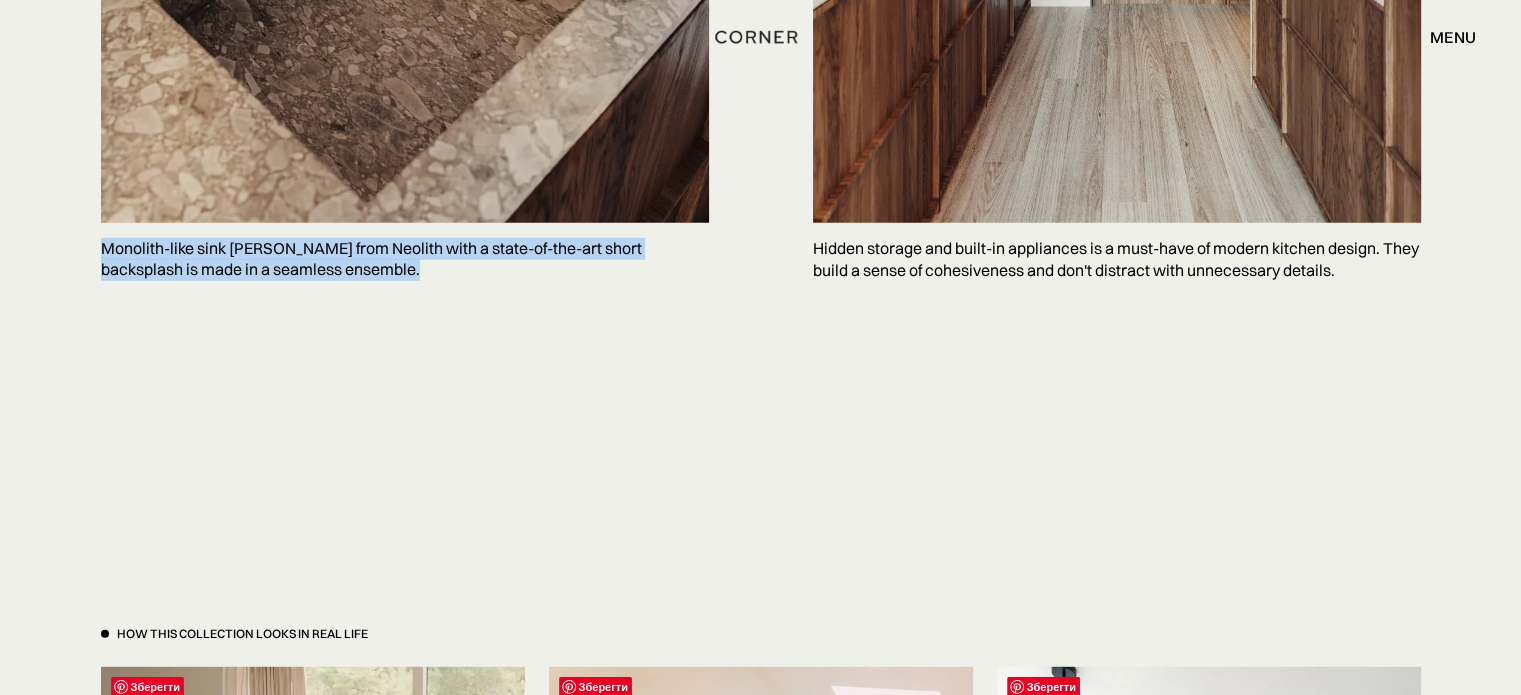 click on "Monolith-like sink [PERSON_NAME] from Neolith with a state-of-the-art short backsplash is made in a seamless ensemble." at bounding box center [405, 259] 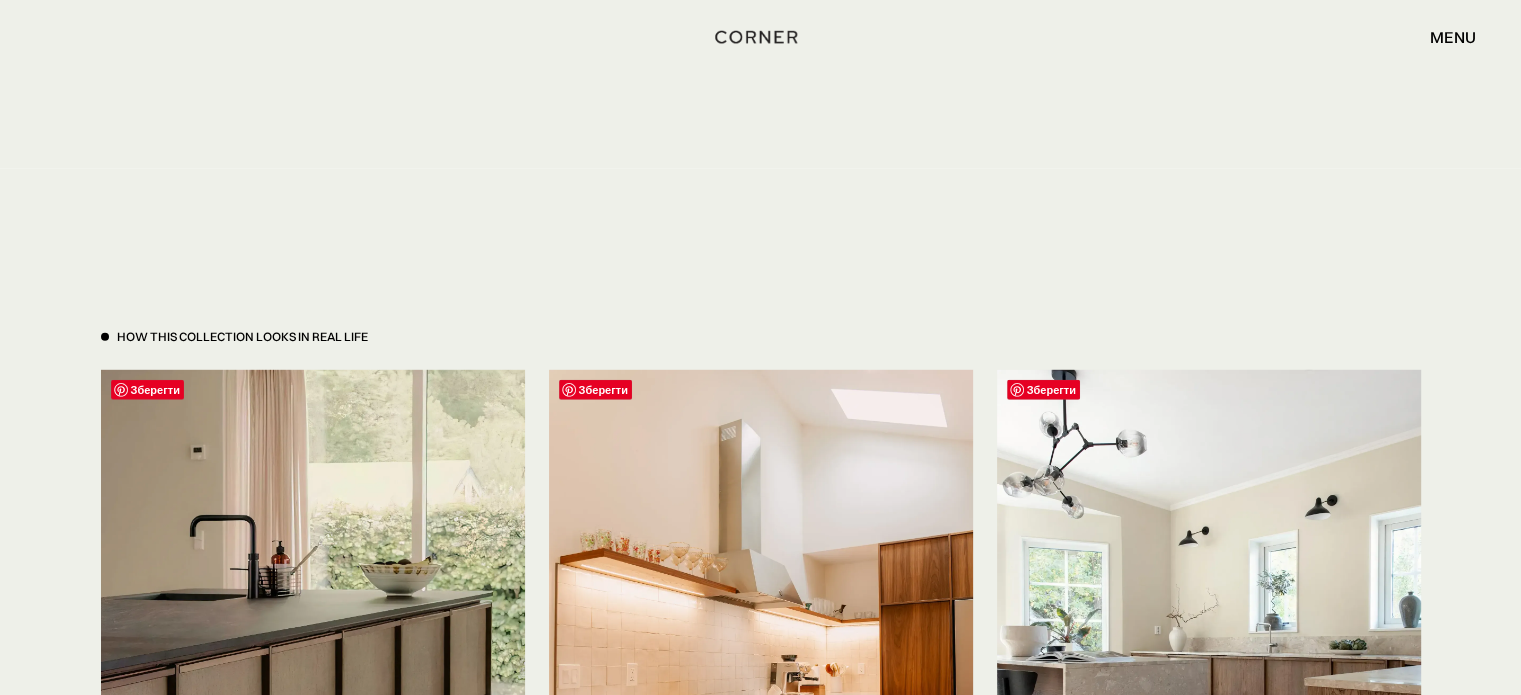 scroll, scrollTop: 5823, scrollLeft: 0, axis: vertical 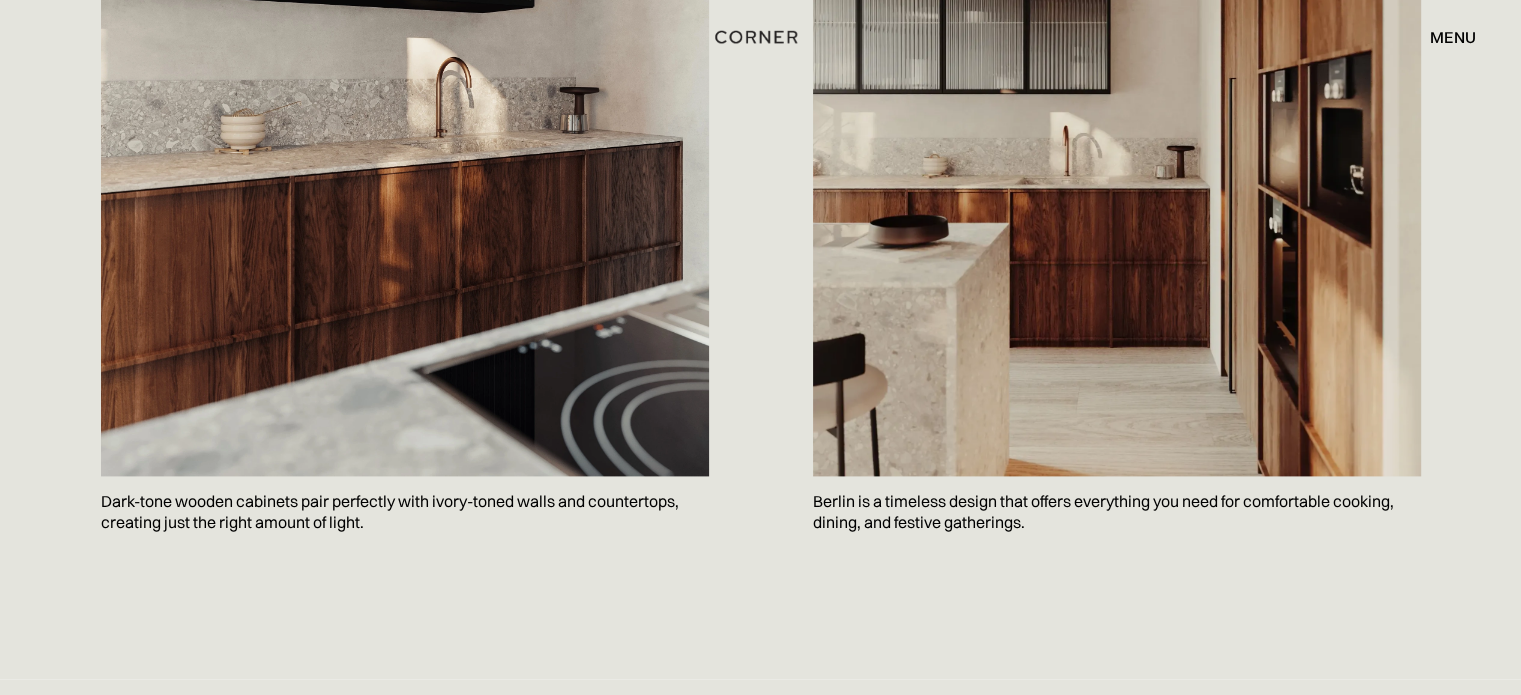 click on "menu" at bounding box center [1453, 37] 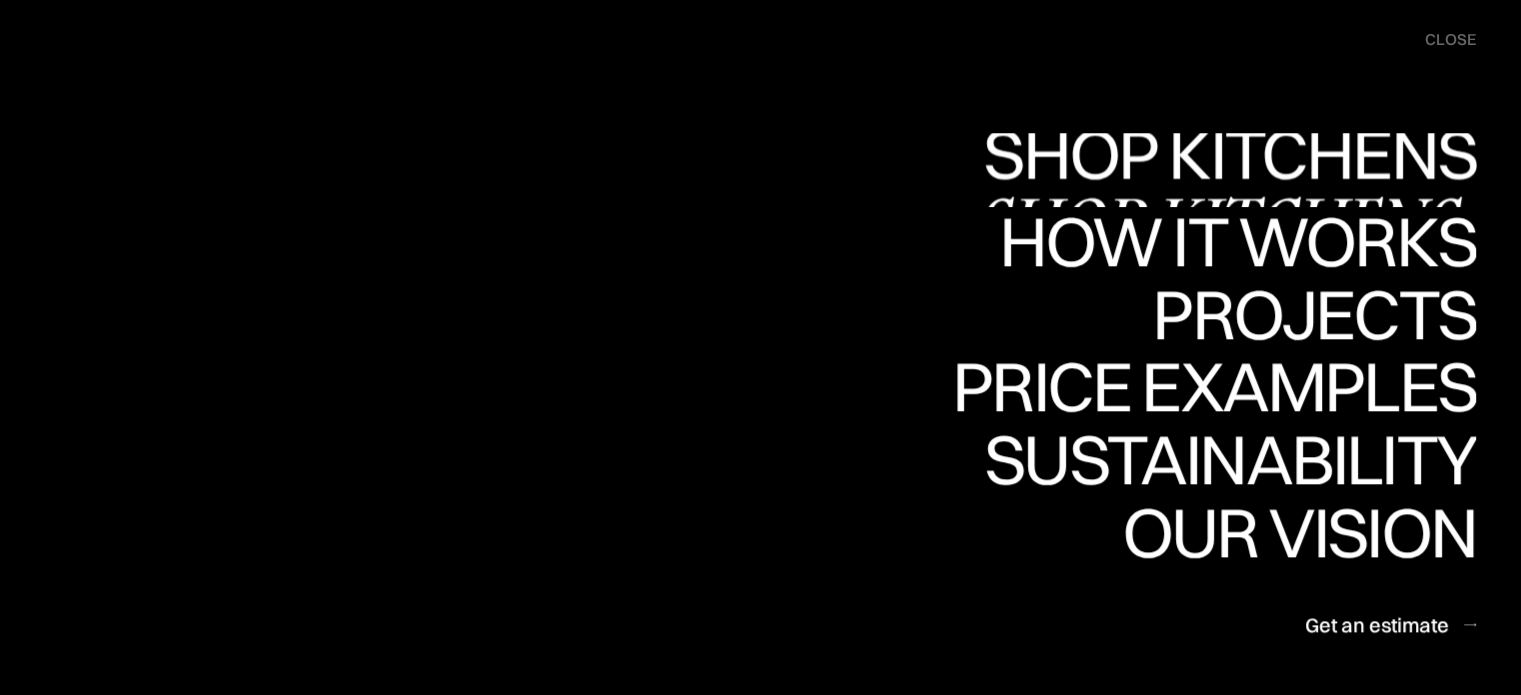 click on "Shop Kitchens Shop Kitchens" at bounding box center (1224, 169) 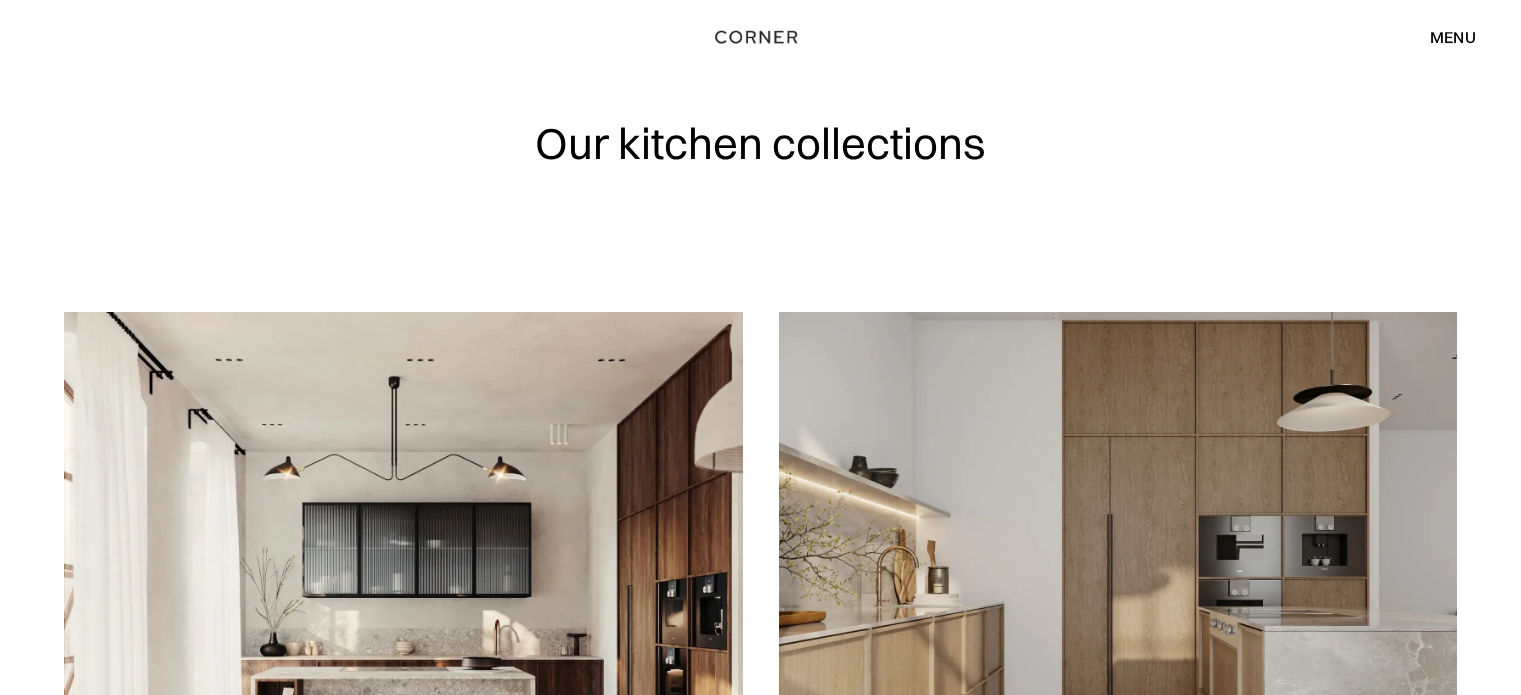 scroll, scrollTop: 0, scrollLeft: 0, axis: both 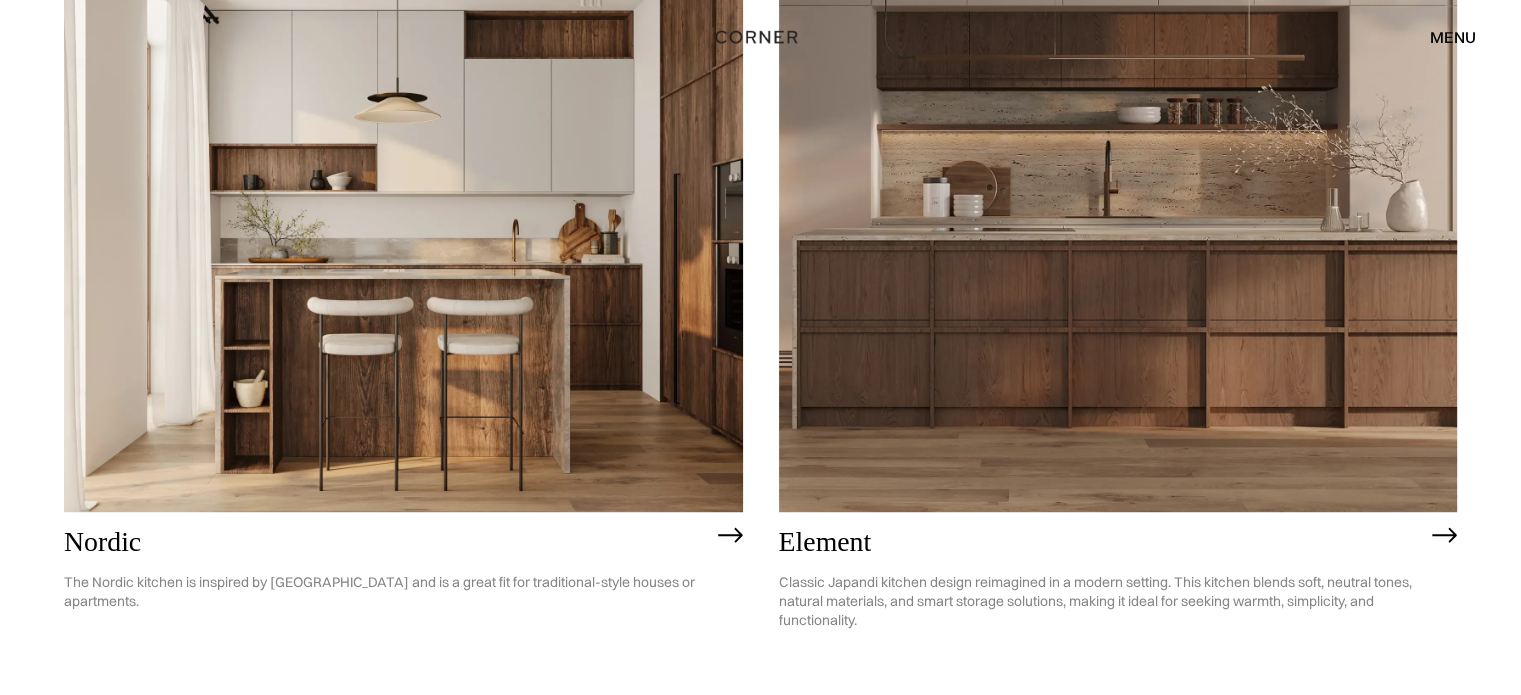 click at bounding box center [403, 240] 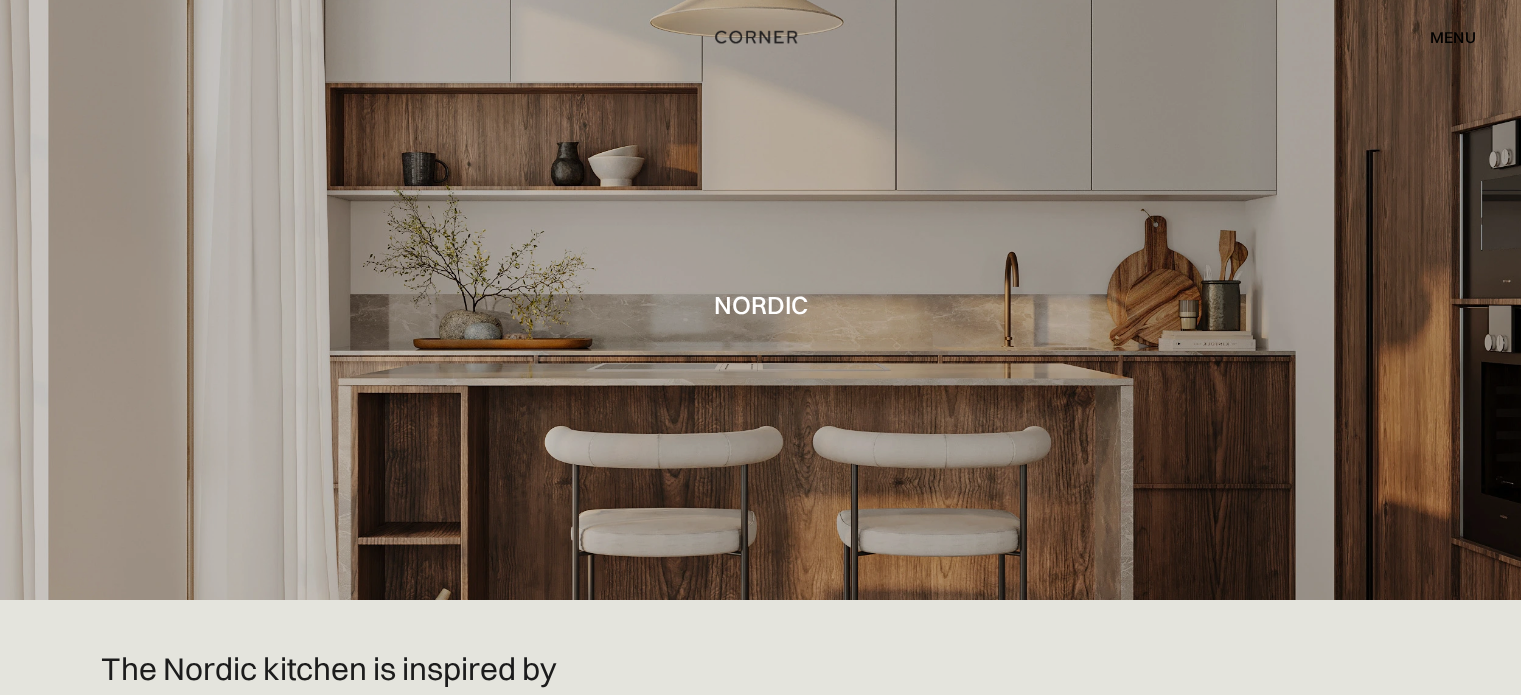 scroll, scrollTop: 0, scrollLeft: 0, axis: both 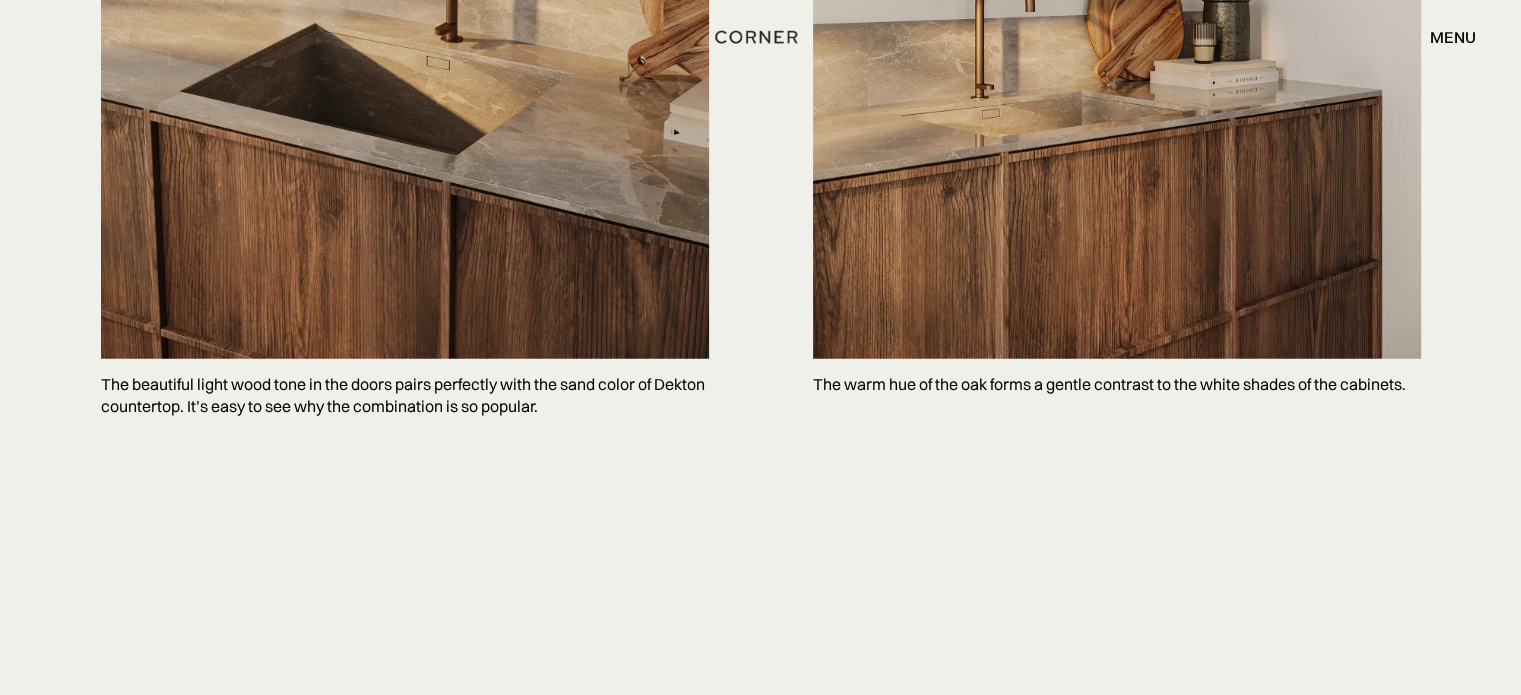 click on "The beautiful light wood tone in the doors pairs perfectly with the sand color of Dekton countertop. It’s easy to see why the combination is so popular." at bounding box center [405, 395] 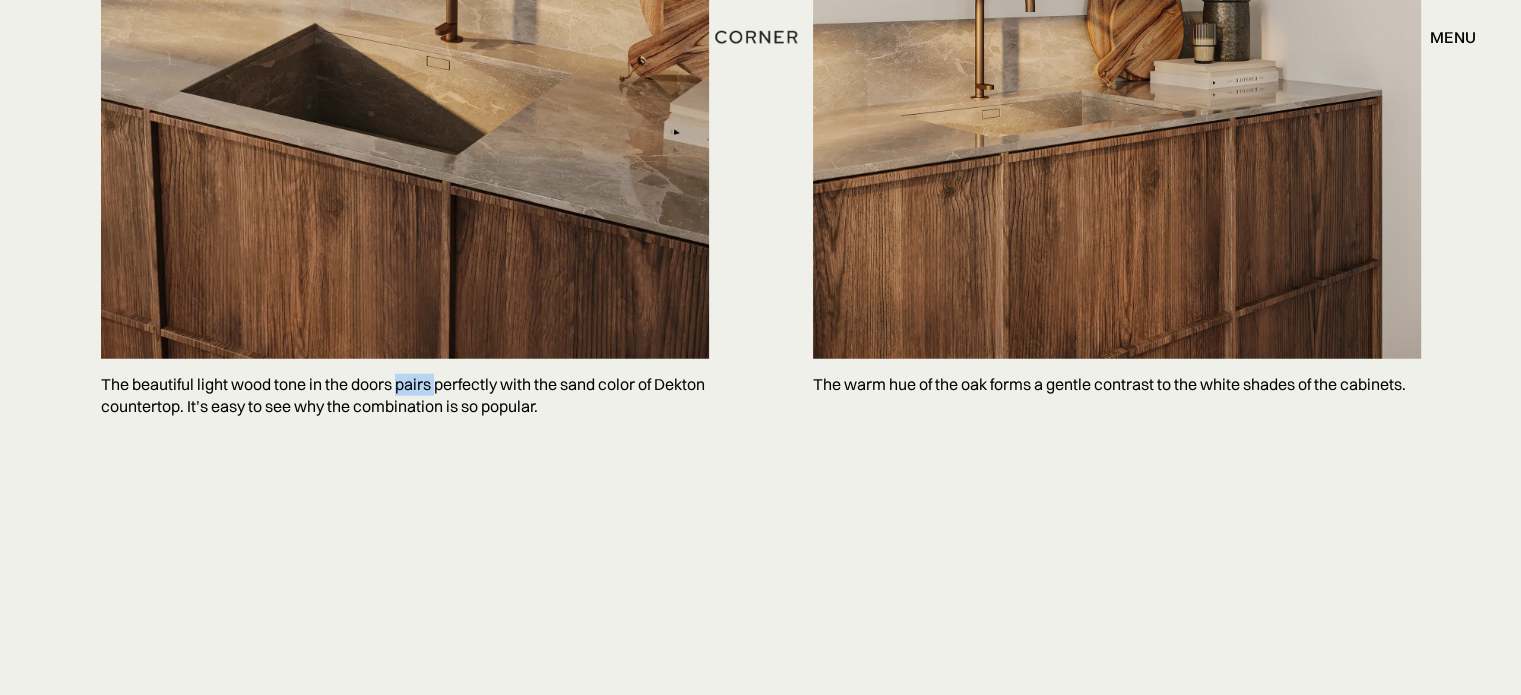 click on "The beautiful light wood tone in the doors pairs perfectly with the sand color of Dekton countertop. It’s easy to see why the combination is so popular." at bounding box center [405, 395] 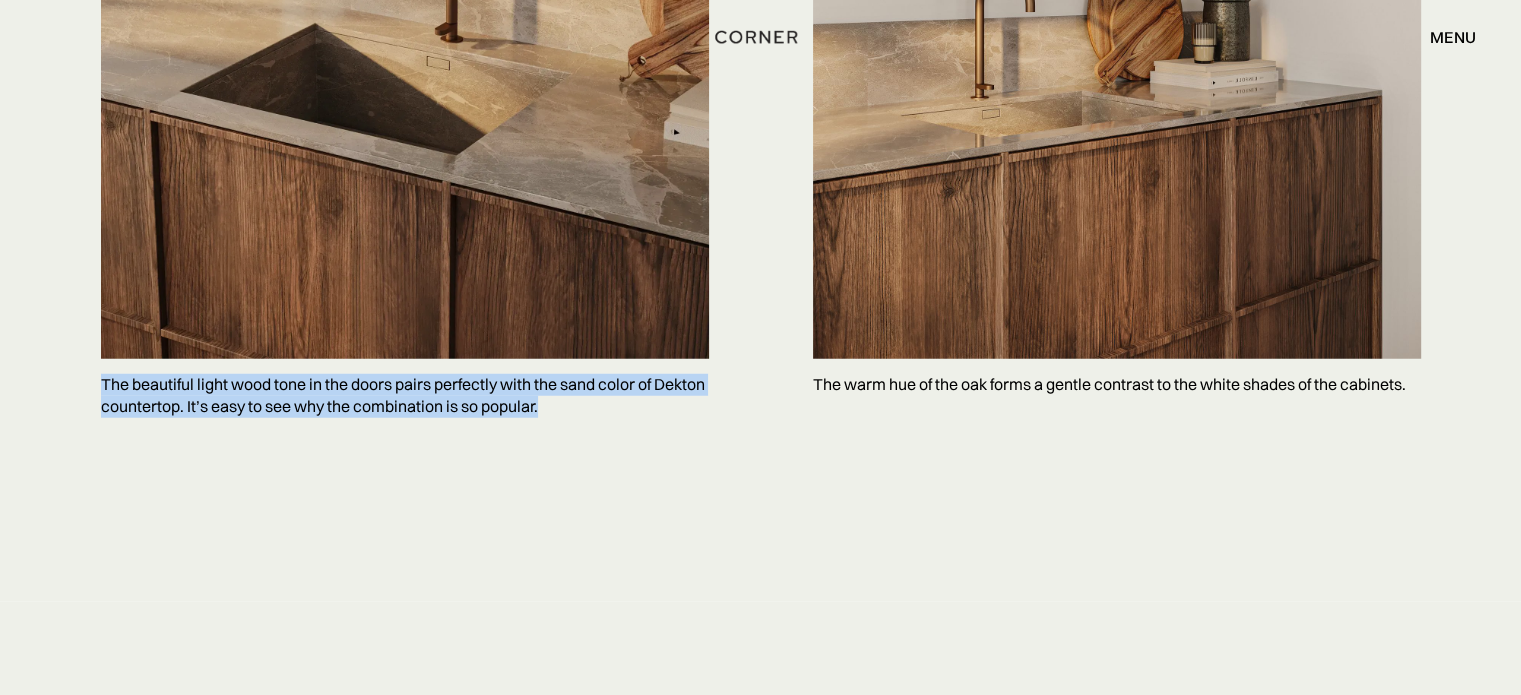 click on "The beautiful light wood tone in the doors pairs perfectly with the sand color of Dekton countertop. It’s easy to see why the combination is so popular." at bounding box center [405, 395] 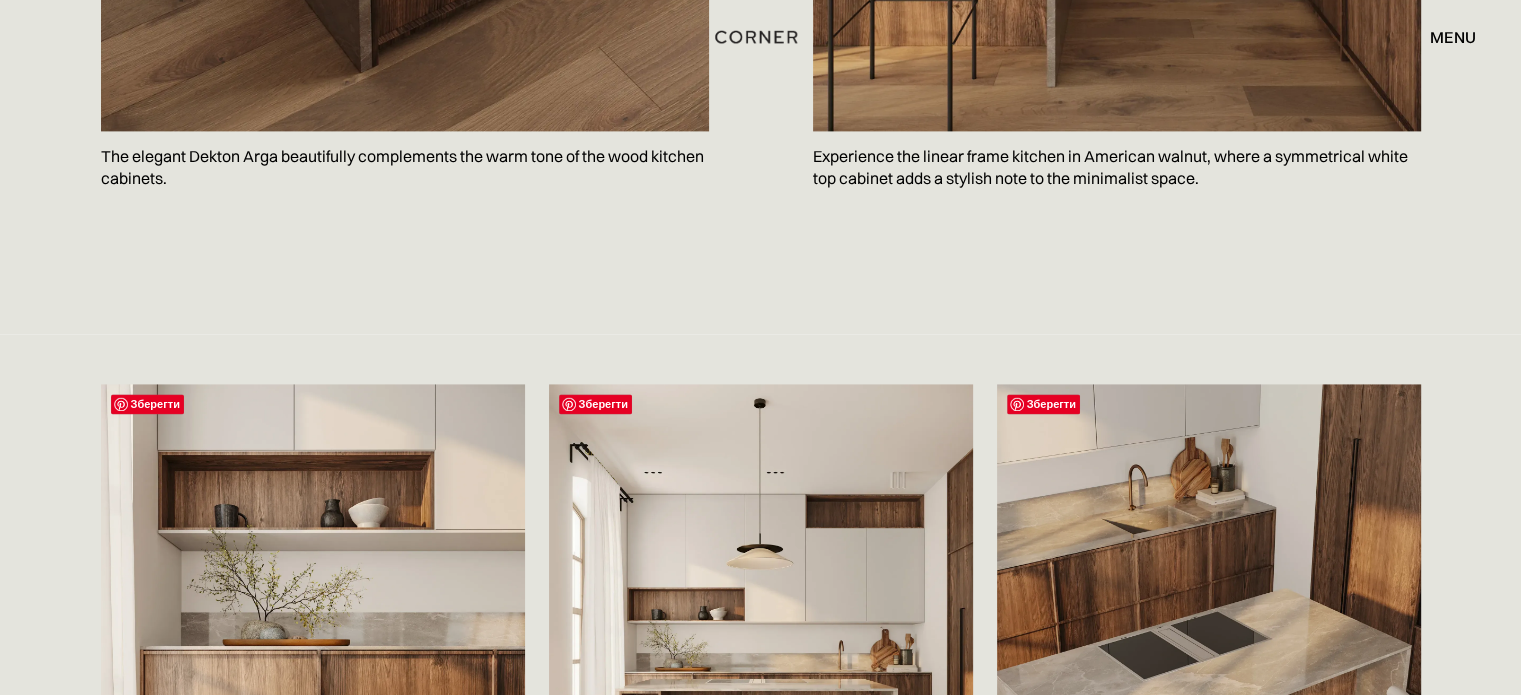 scroll, scrollTop: 2400, scrollLeft: 0, axis: vertical 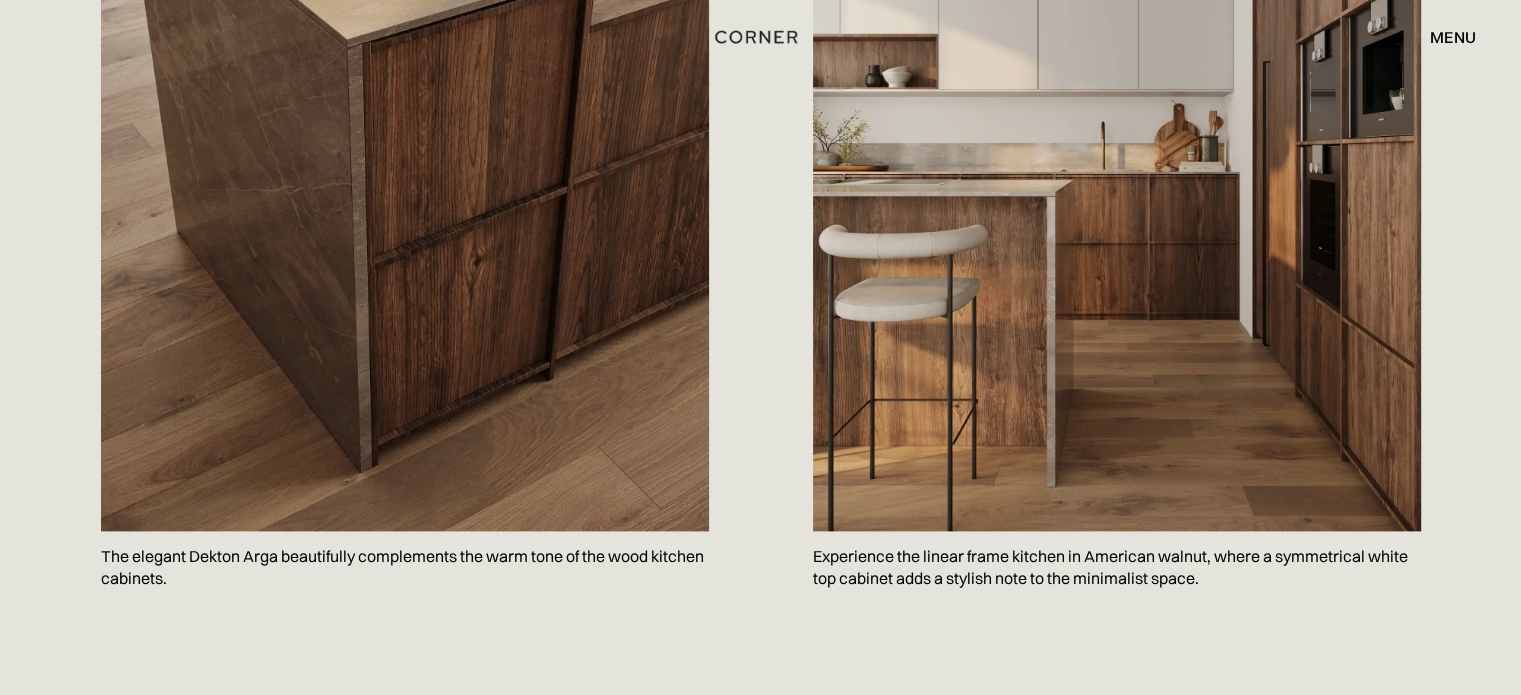 click on "The elegant Dekton Arga beautifully complements the warm tone of the wood kitchen cabinets." at bounding box center (405, 567) 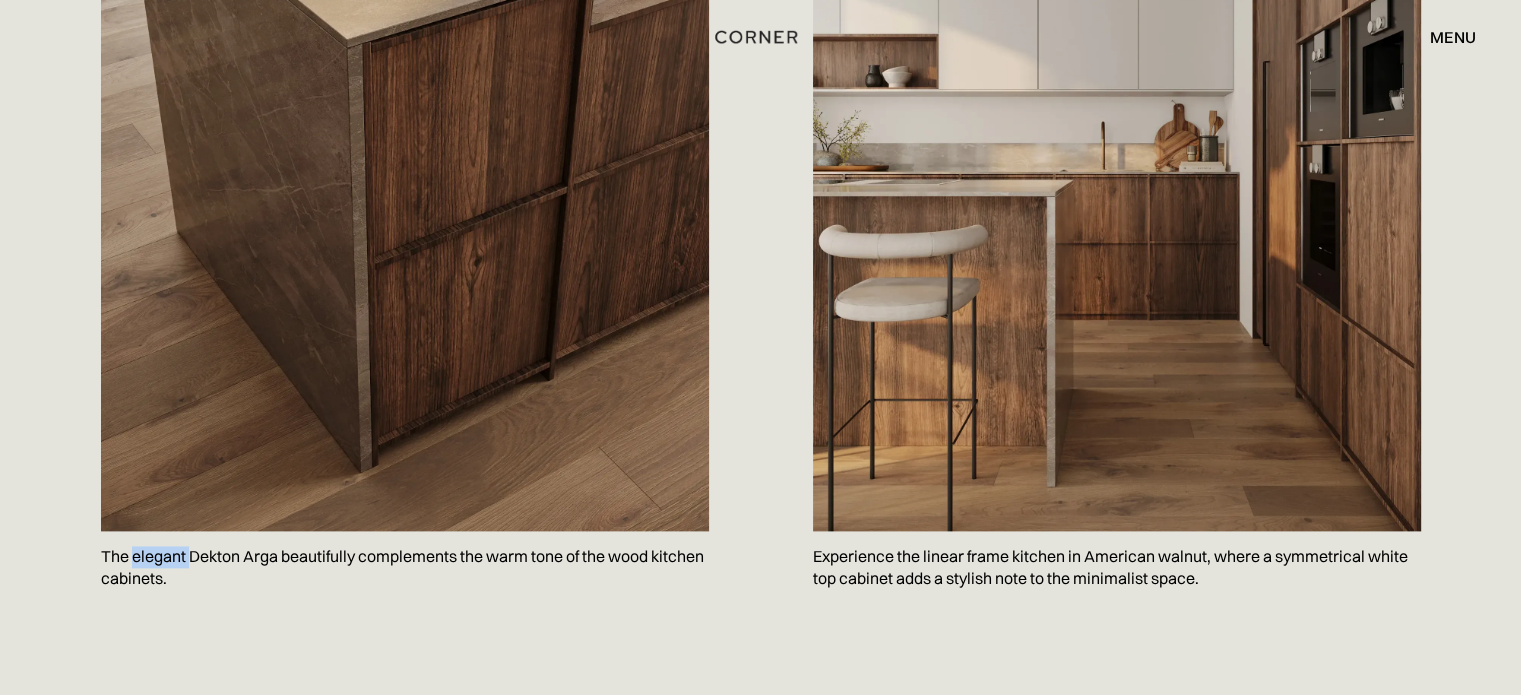 click on "The elegant Dekton Arga beautifully complements the warm tone of the wood kitchen cabinets." at bounding box center (405, 567) 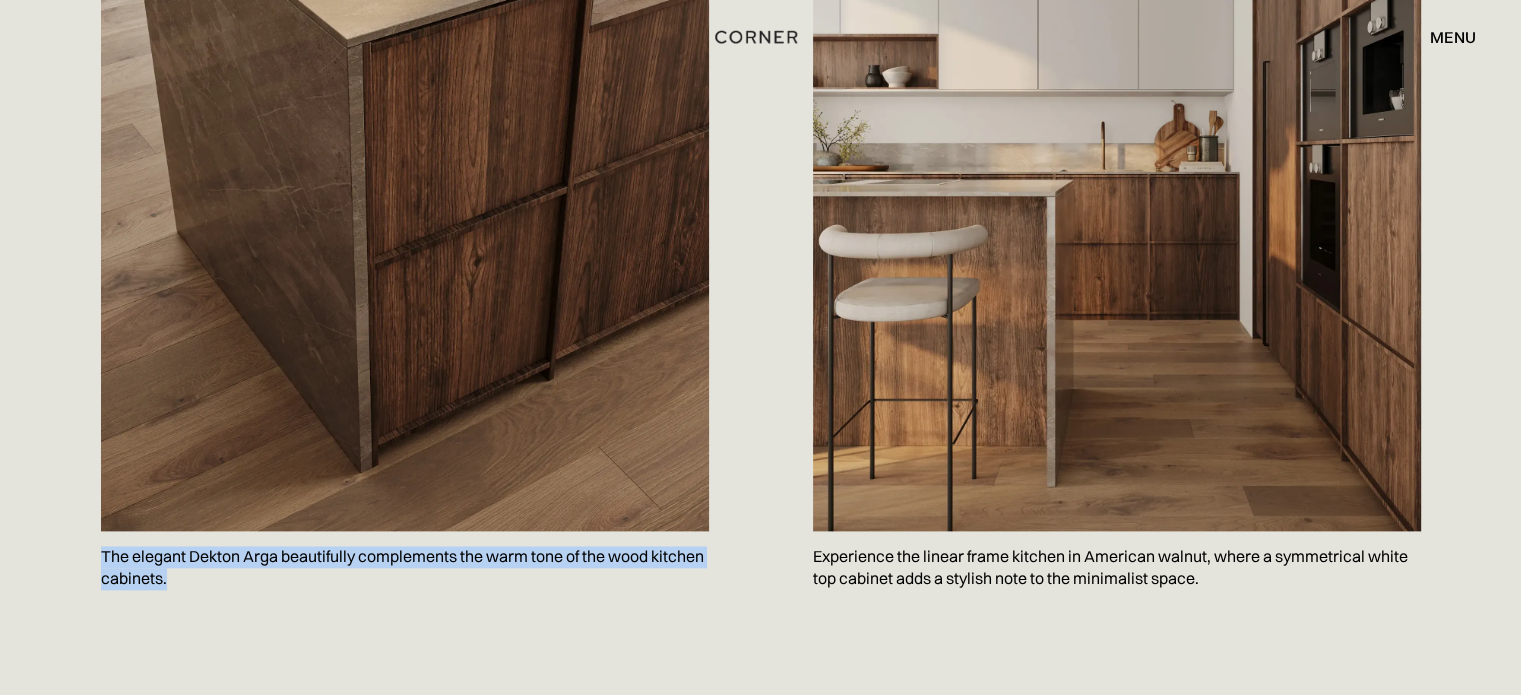 click on "The elegant Dekton Arga beautifully complements the warm tone of the wood kitchen cabinets." at bounding box center [405, 567] 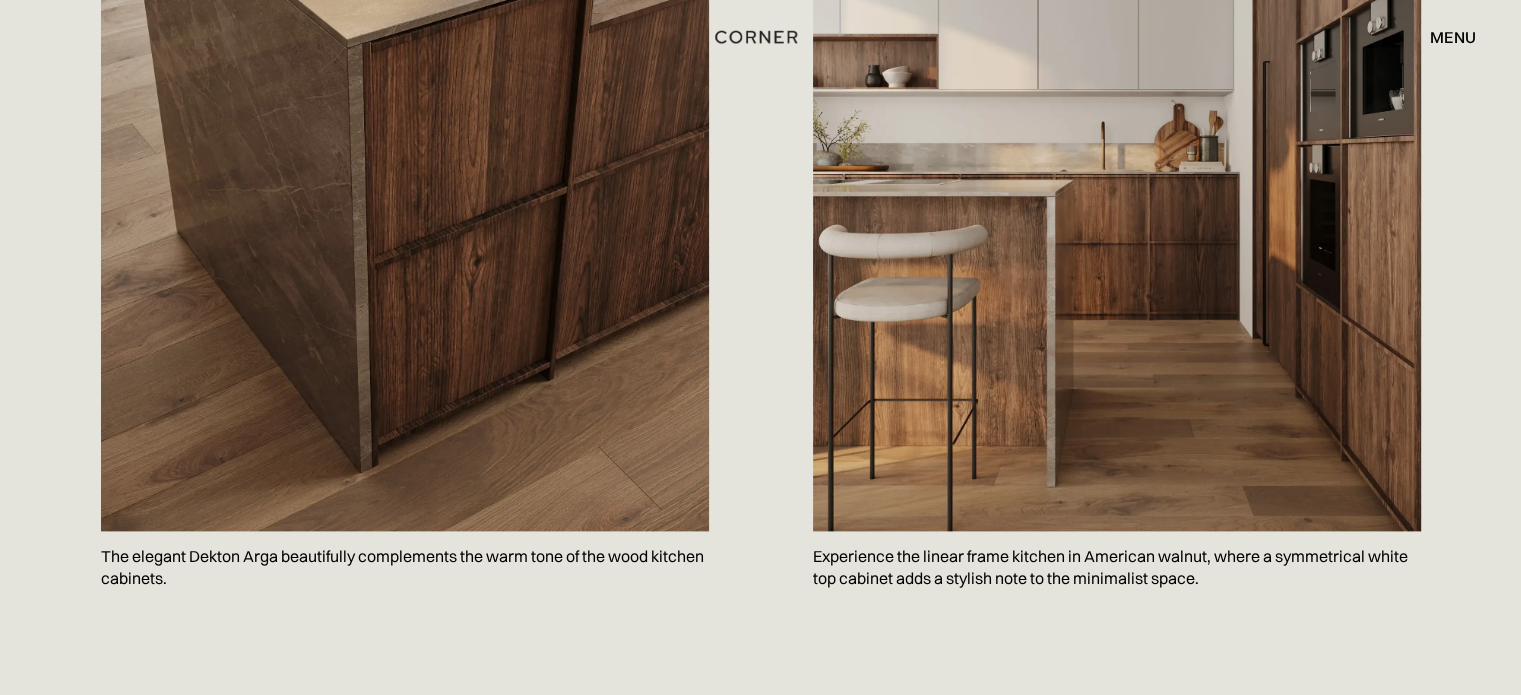 click on "Experience the linear frame kitchen in American walnut, where a symmetrical white top cabinet adds a stylish note to the minimalist space." at bounding box center (1117, 567) 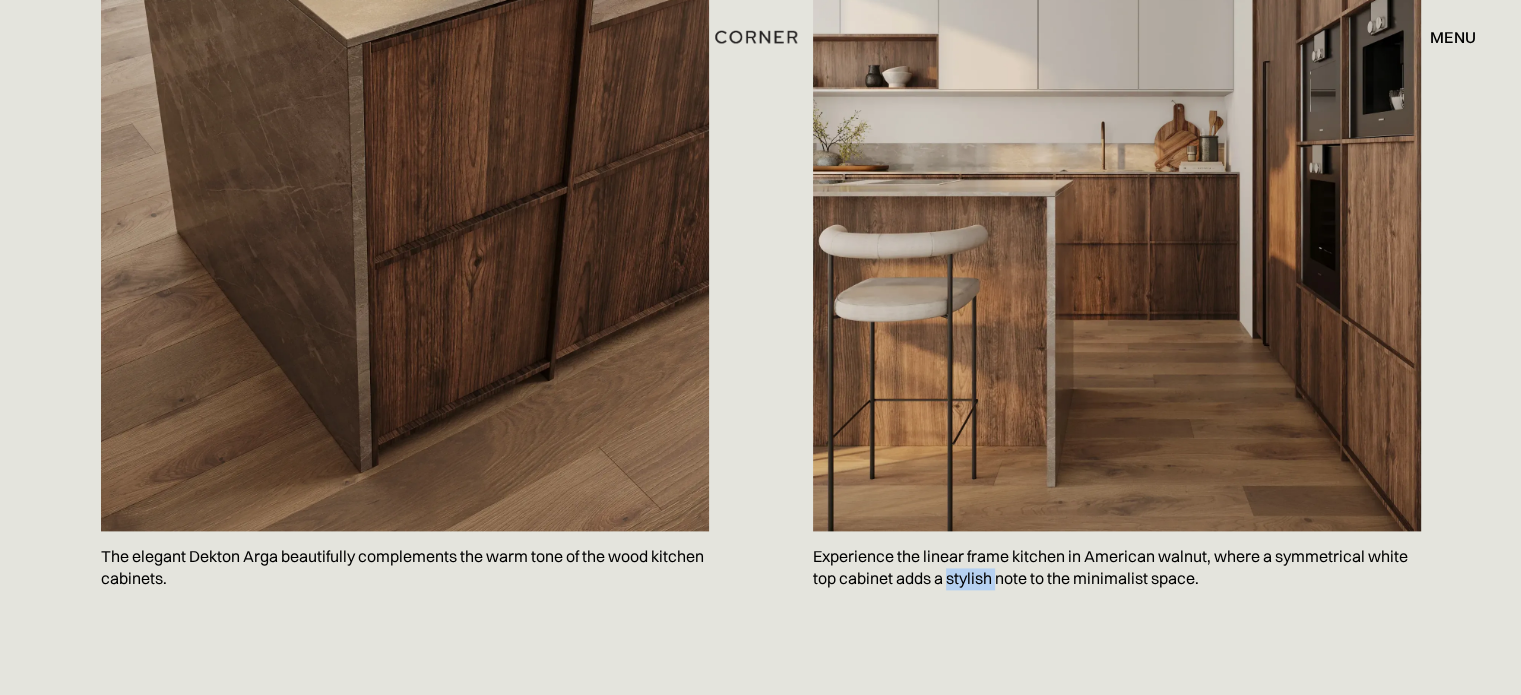 click on "Experience the linear frame kitchen in American walnut, where a symmetrical white top cabinet adds a stylish note to the minimalist space." at bounding box center (1117, 567) 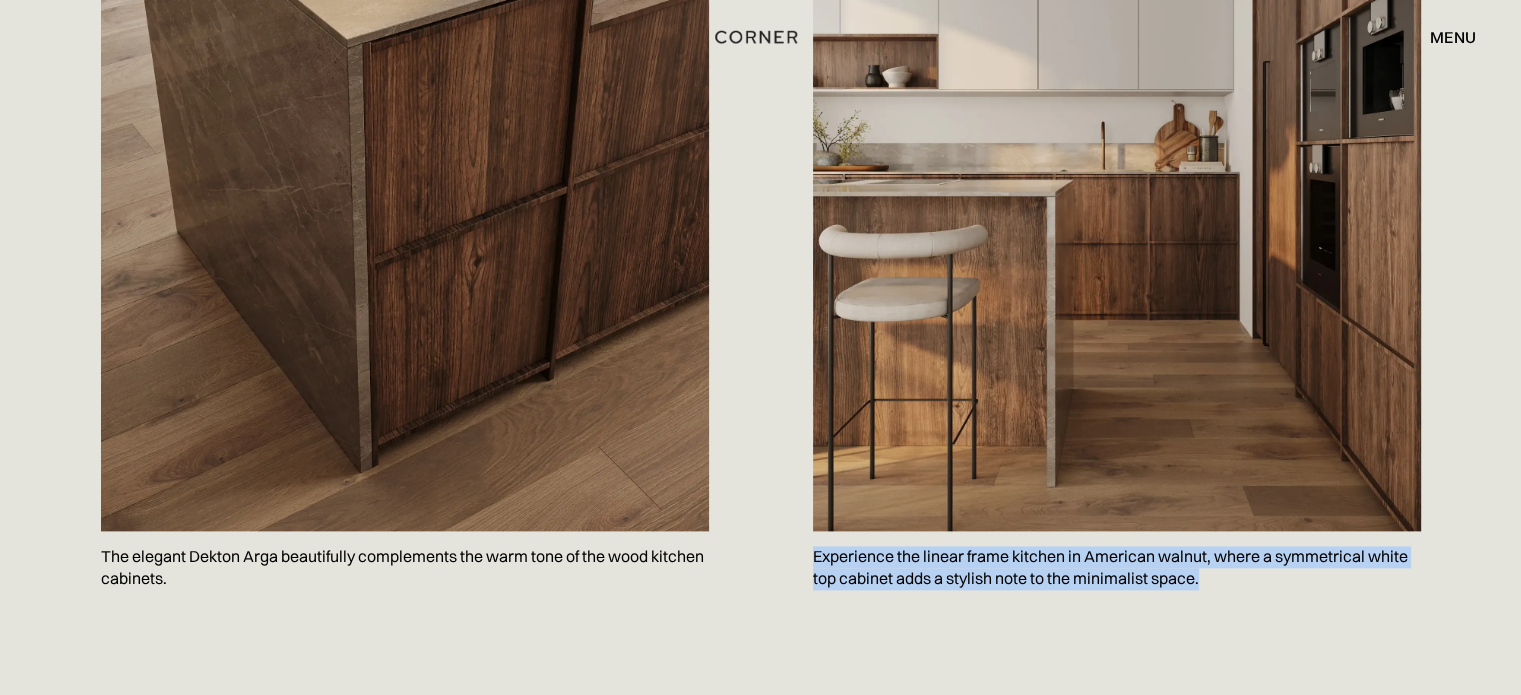 click on "Experience the linear frame kitchen in American walnut, where a symmetrical white top cabinet adds a stylish note to the minimalist space." at bounding box center [1117, 567] 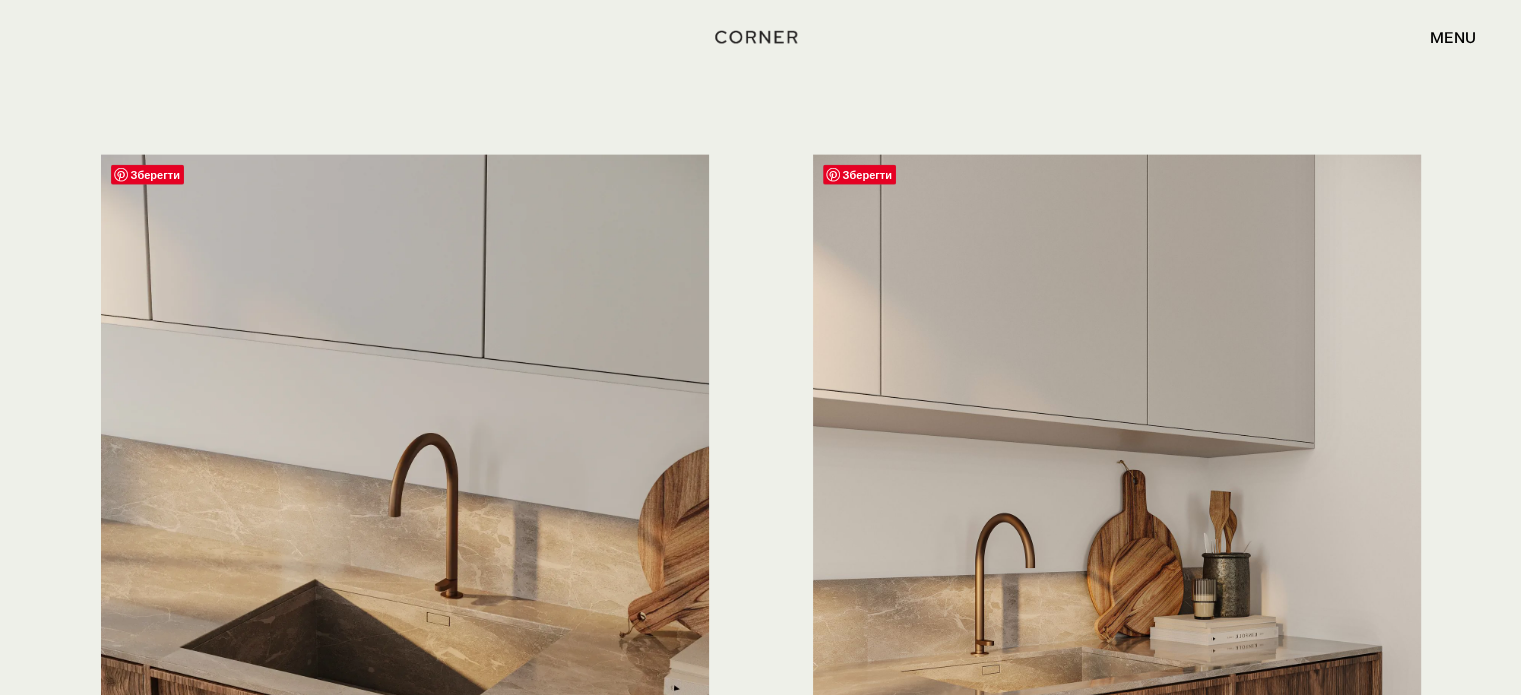 scroll, scrollTop: 4900, scrollLeft: 0, axis: vertical 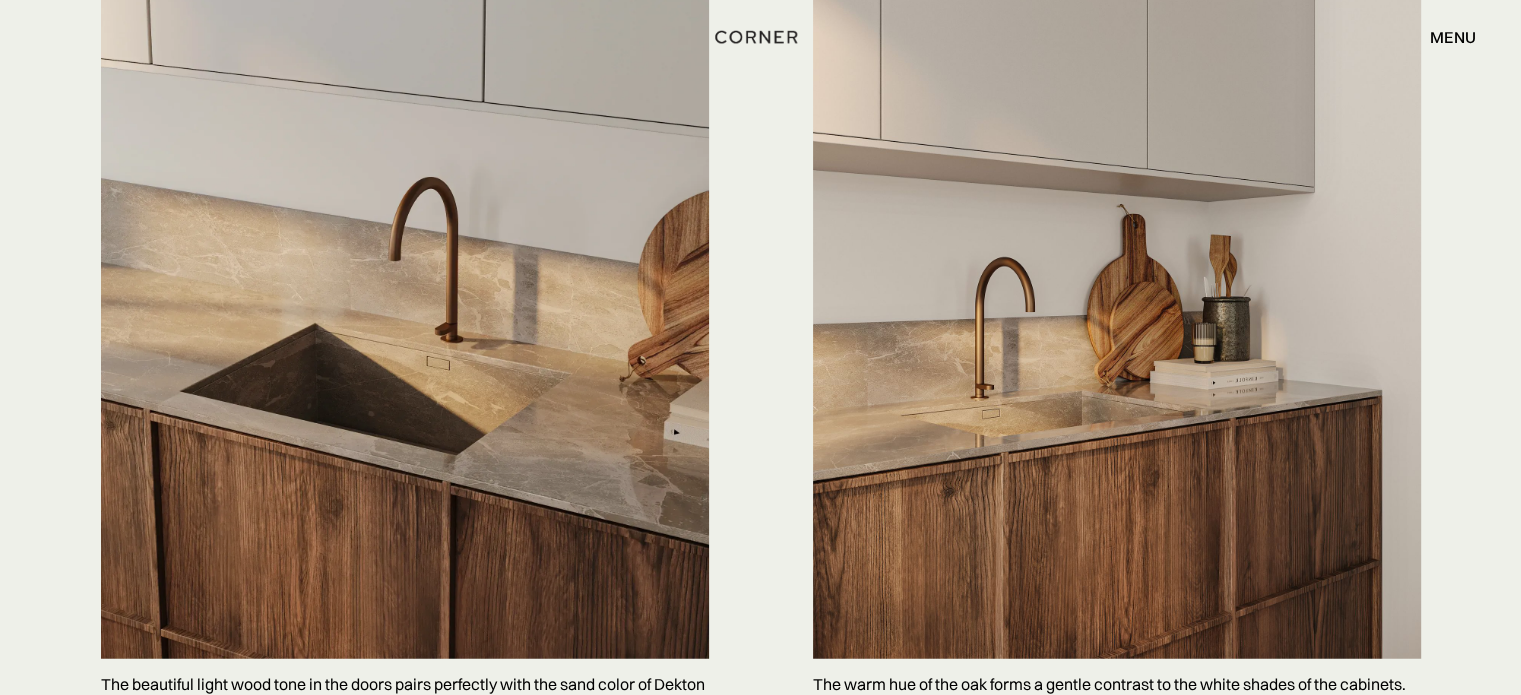 click on "The warm hue of the oak forms a gentle contrast to the white shades of the cabinets." at bounding box center [1117, 685] 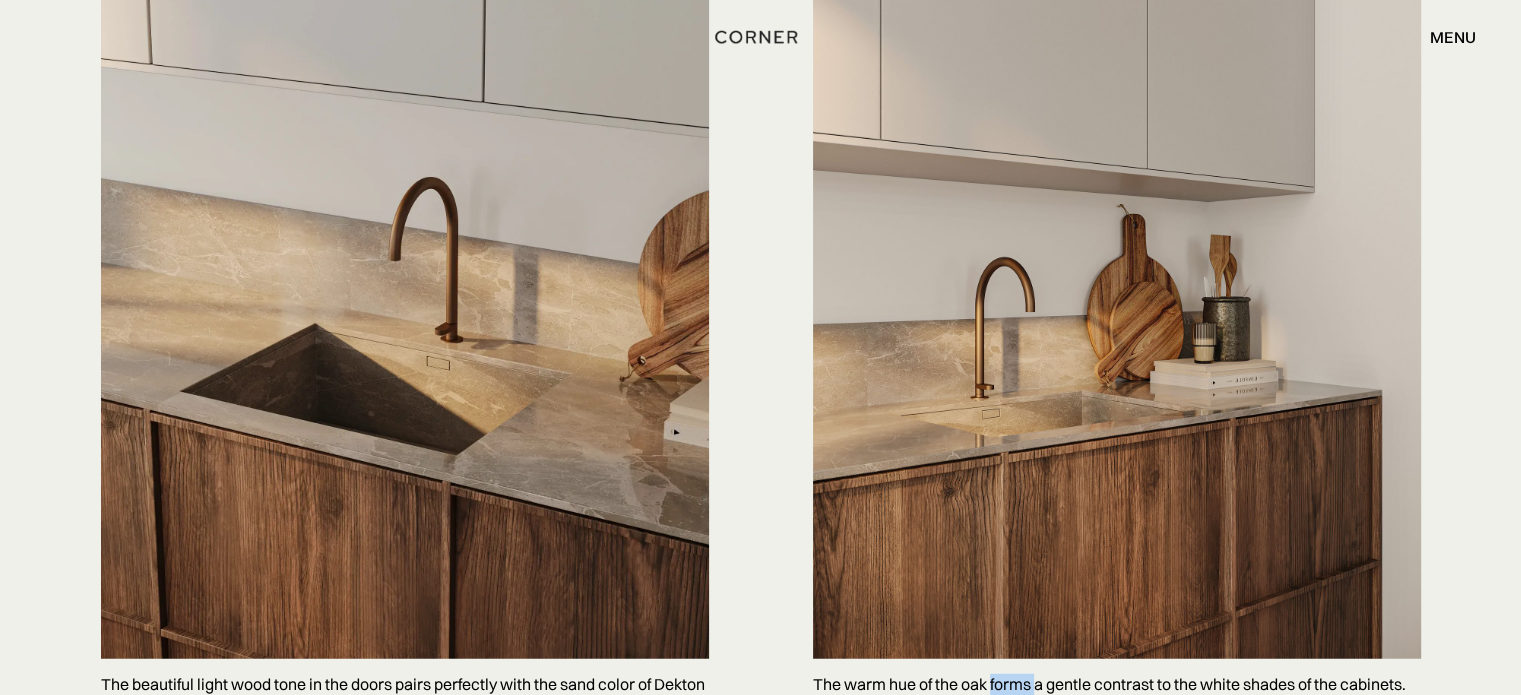 click on "The warm hue of the oak forms a gentle contrast to the white shades of the cabinets." at bounding box center [1117, 685] 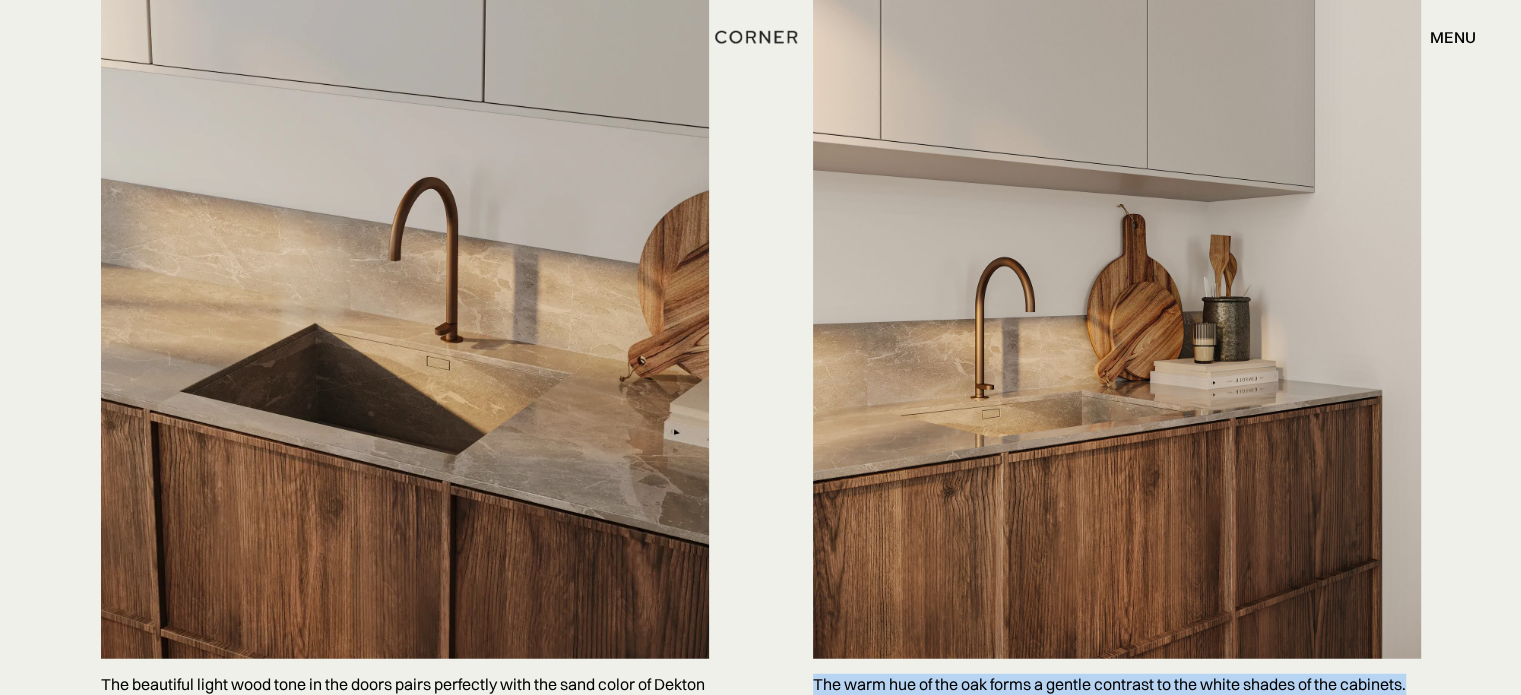 click on "The warm hue of the oak forms a gentle contrast to the white shades of the cabinets." at bounding box center [1117, 685] 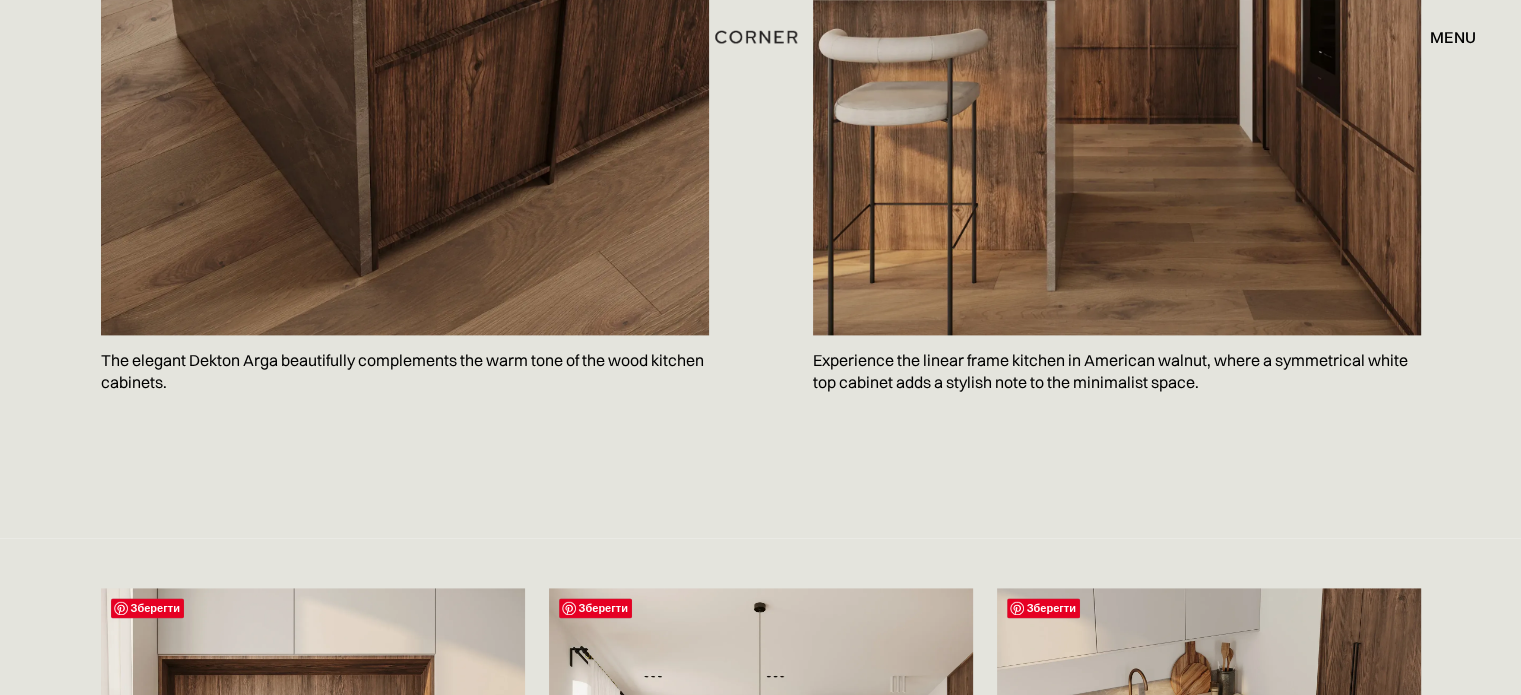 scroll, scrollTop: 2400, scrollLeft: 0, axis: vertical 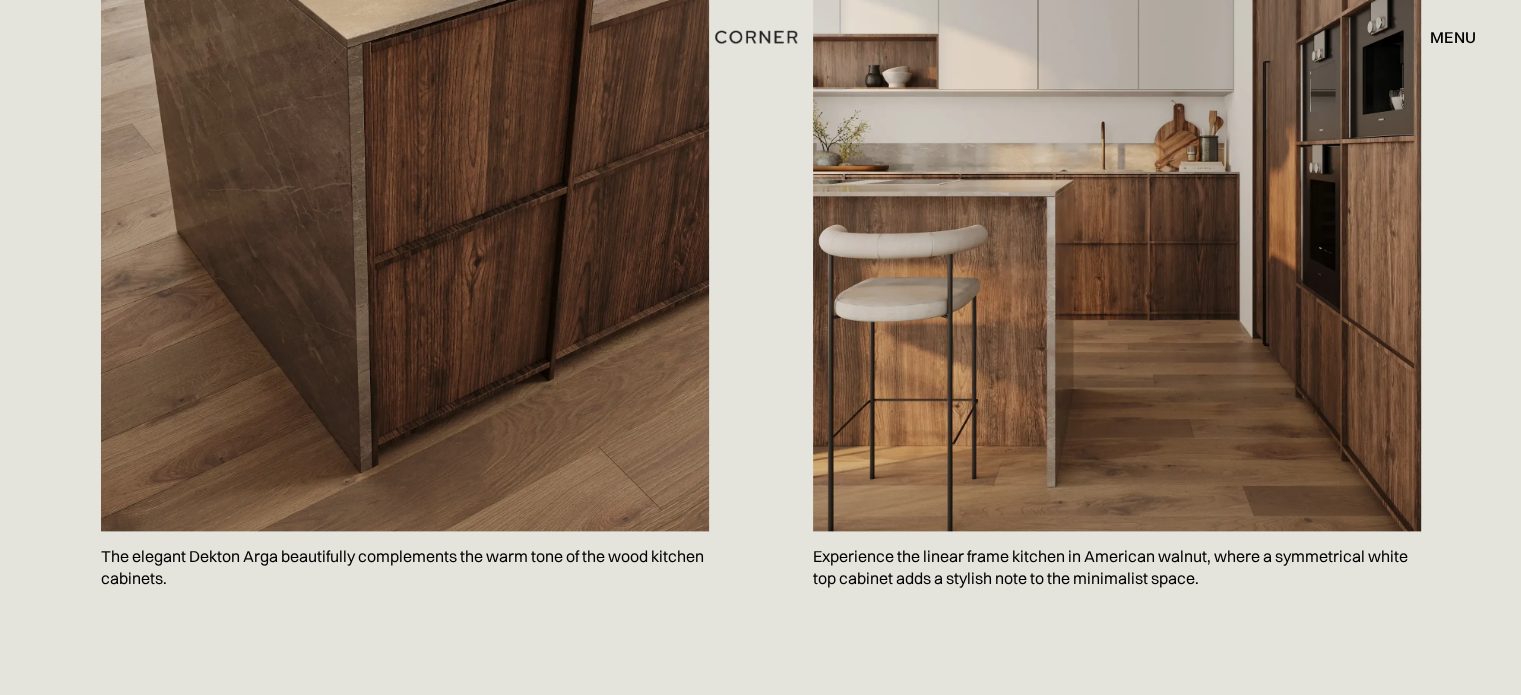 click on "Experience the linear frame kitchen in American walnut, where a symmetrical white top cabinet adds a stylish note to the minimalist space." at bounding box center [1117, 567] 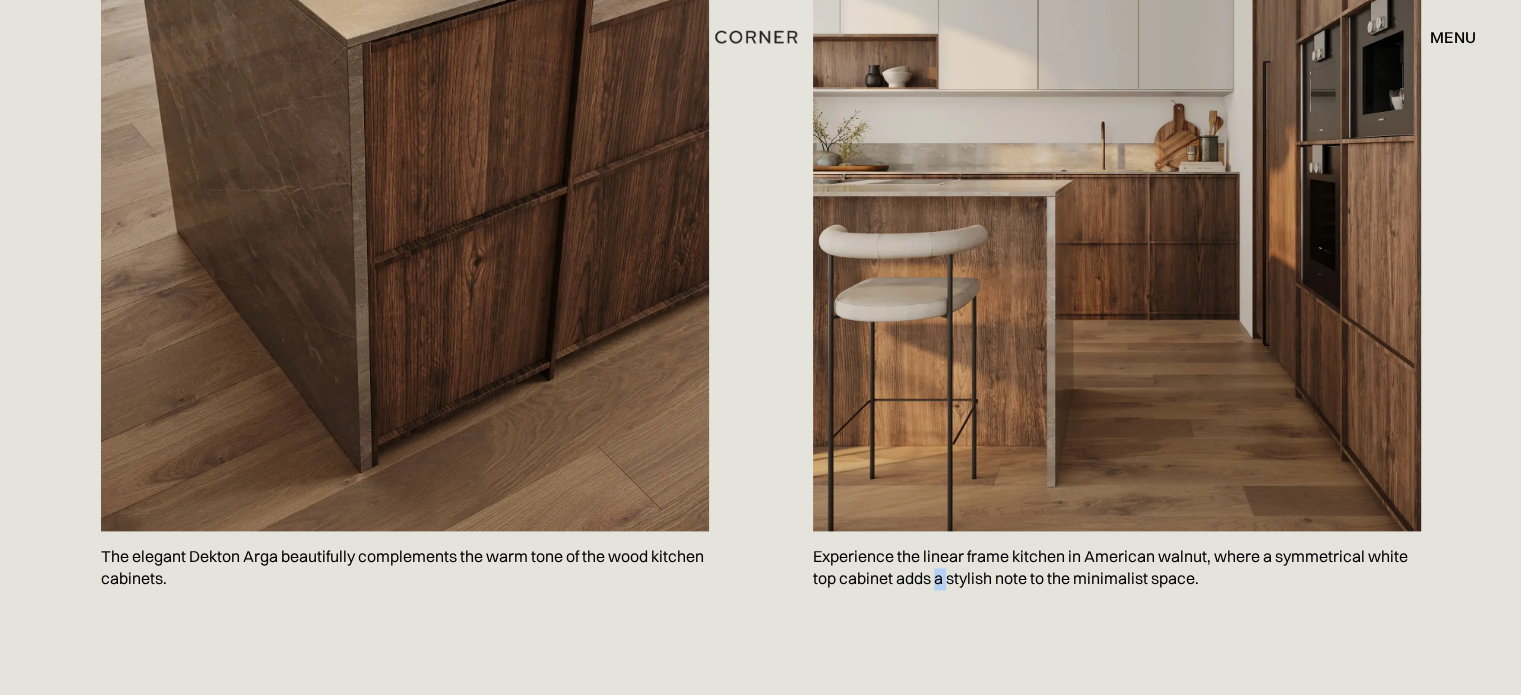 click on "Experience the linear frame kitchen in American walnut, where a symmetrical white top cabinet adds a stylish note to the minimalist space." at bounding box center [1117, 567] 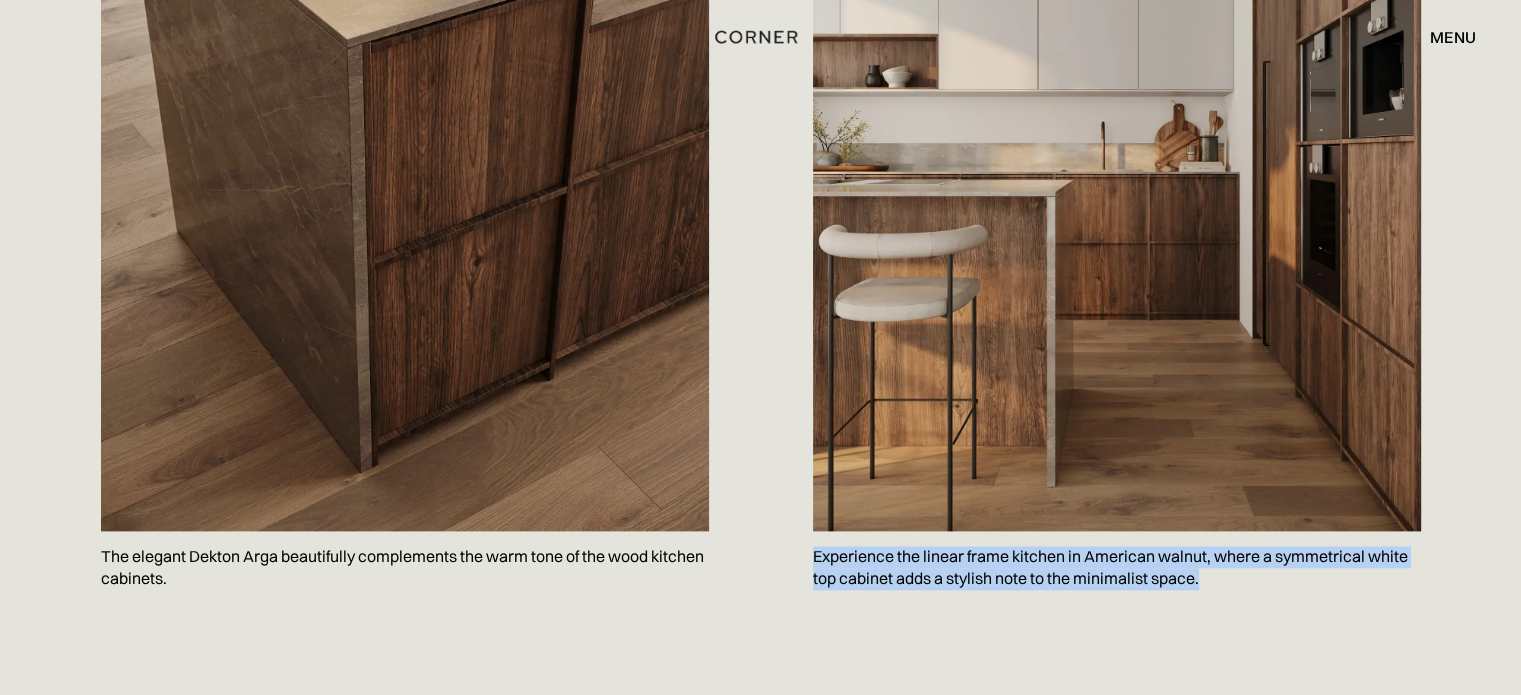 click on "Experience the linear frame kitchen in American walnut, where a symmetrical white top cabinet adds a stylish note to the minimalist space." at bounding box center [1117, 567] 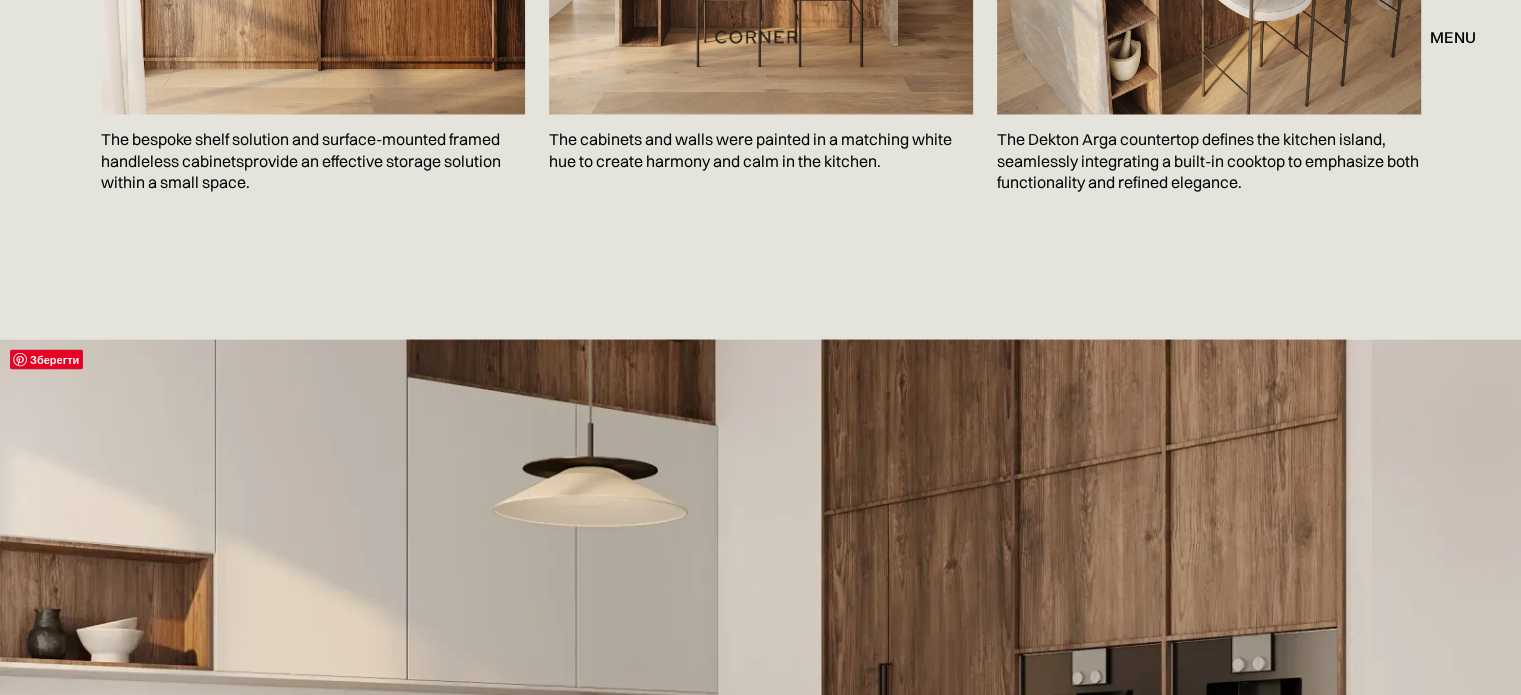 scroll, scrollTop: 3200, scrollLeft: 0, axis: vertical 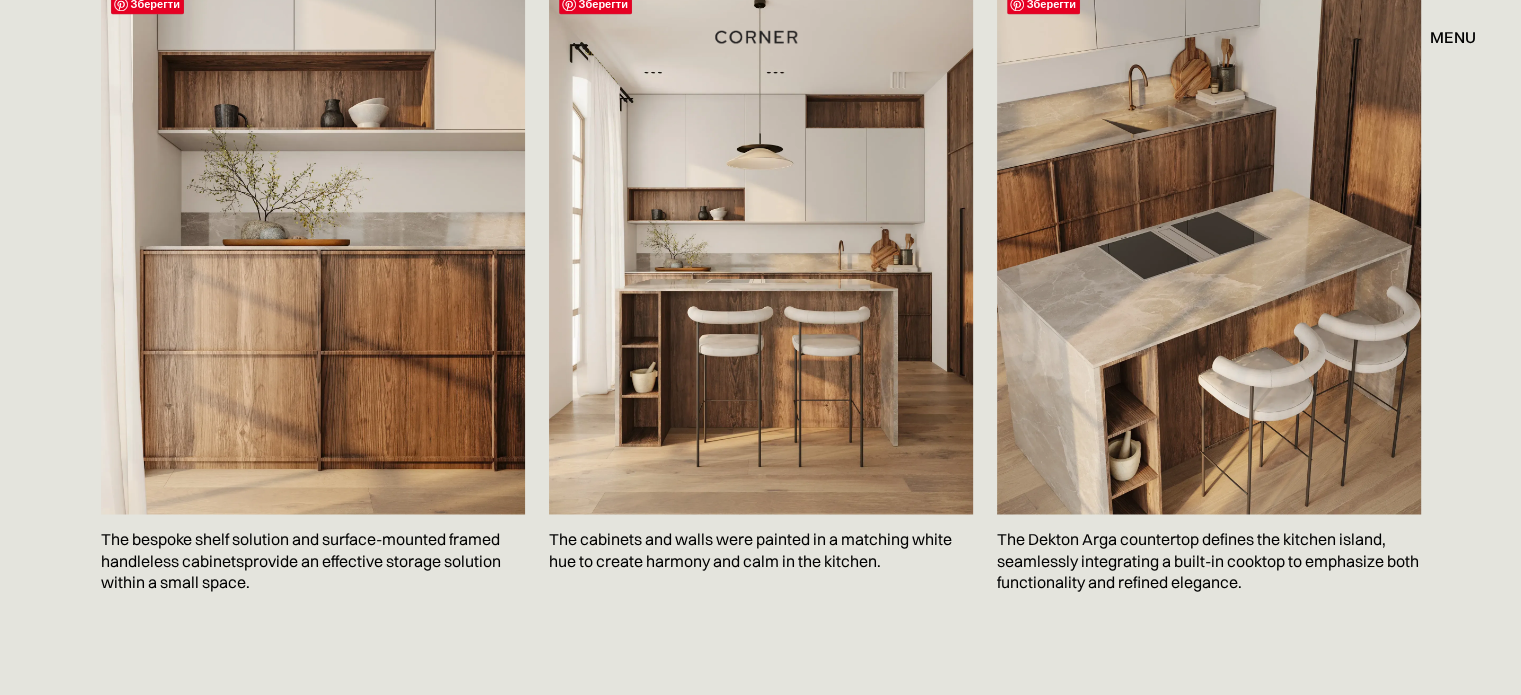 click on "The cabinets and walls were painted in a matching white hue to create harmony and calm in the kitchen." at bounding box center (761, 550) 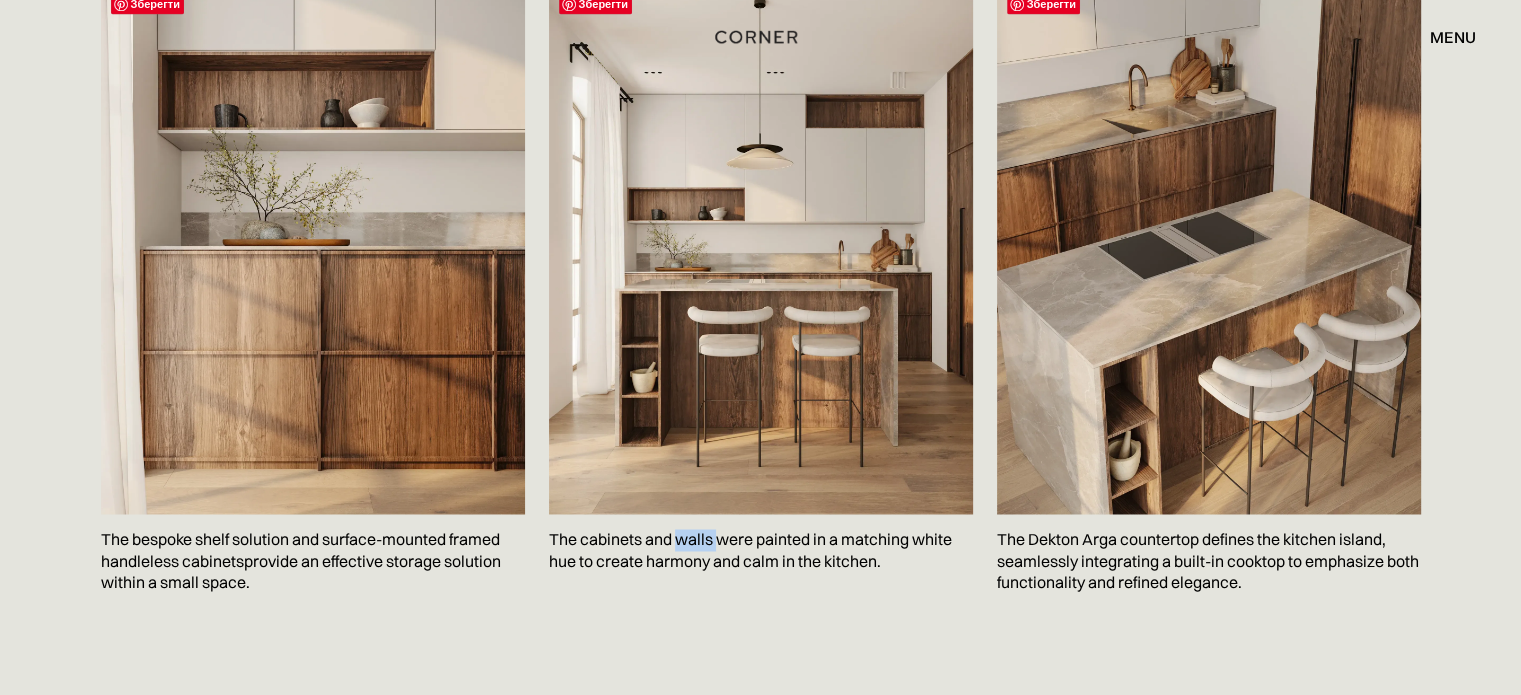 click on "The cabinets and walls were painted in a matching white hue to create harmony and calm in the kitchen." at bounding box center [761, 550] 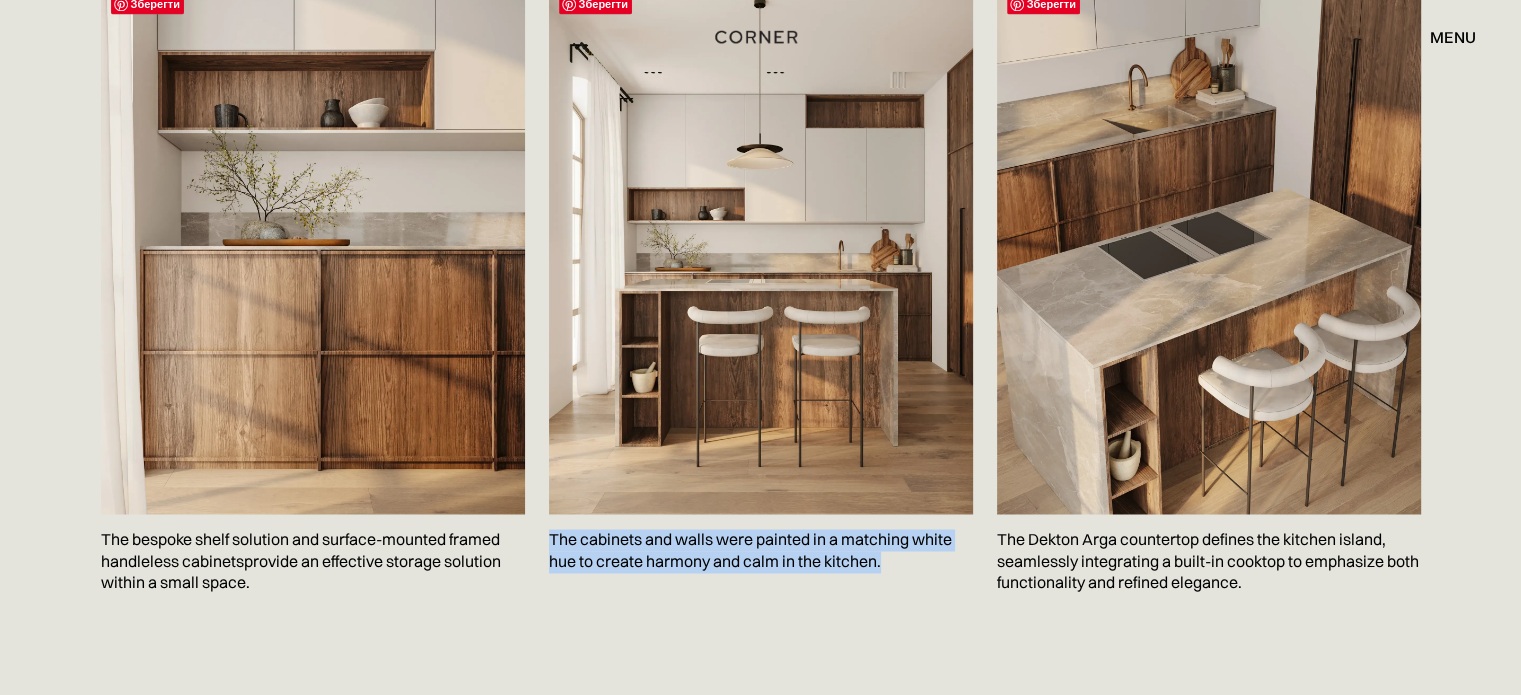 click on "The cabinets and walls were painted in a matching white hue to create harmony and calm in the kitchen." at bounding box center [761, 550] 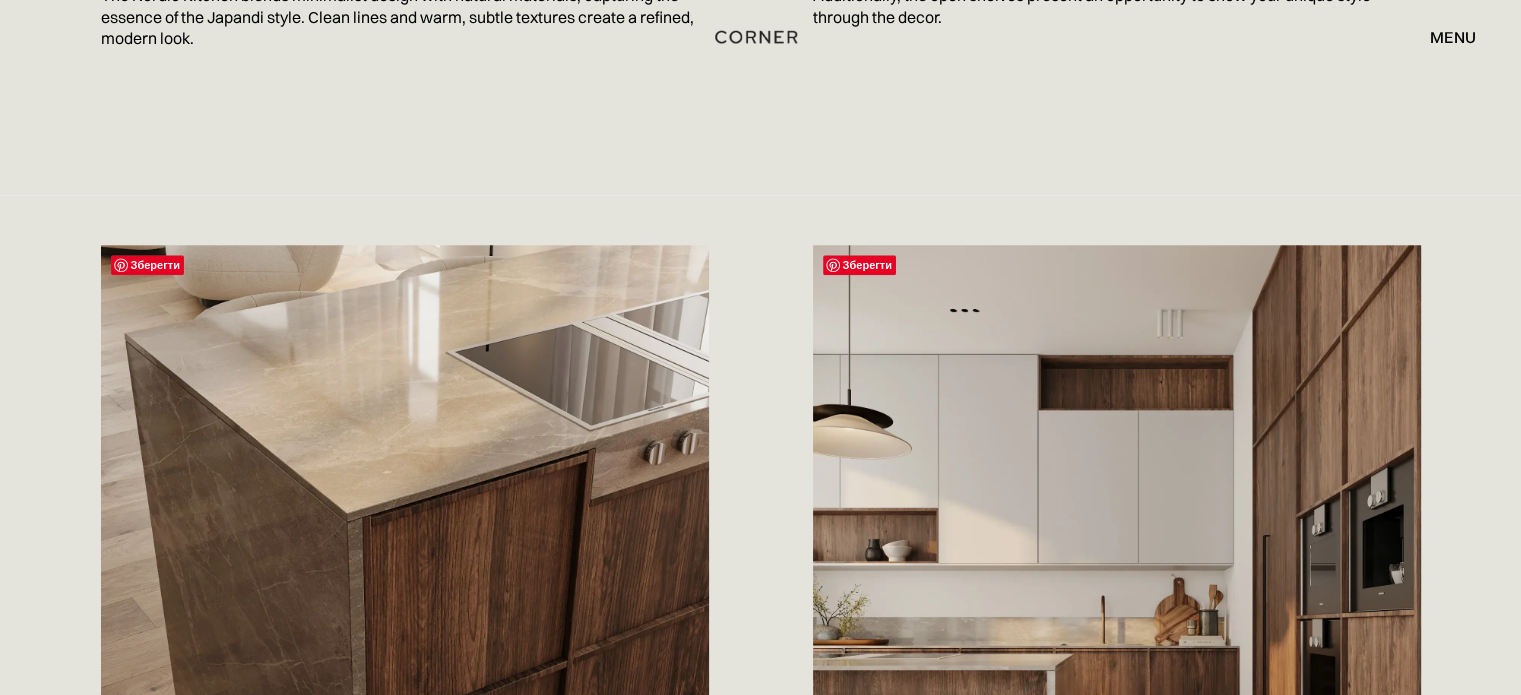 scroll, scrollTop: 1700, scrollLeft: 0, axis: vertical 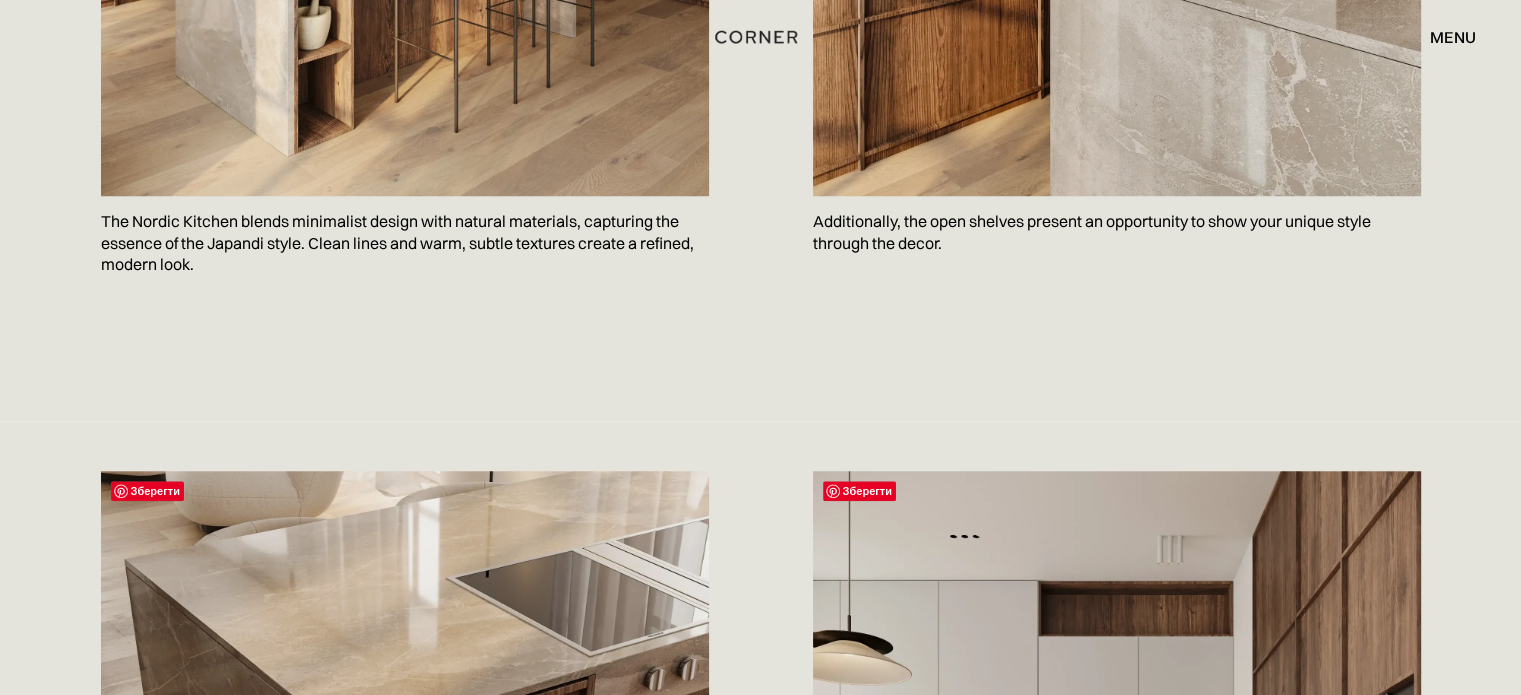 click on "Additionally, the open shelves present an opportunity to show your unique style through the decor." at bounding box center (1117, 232) 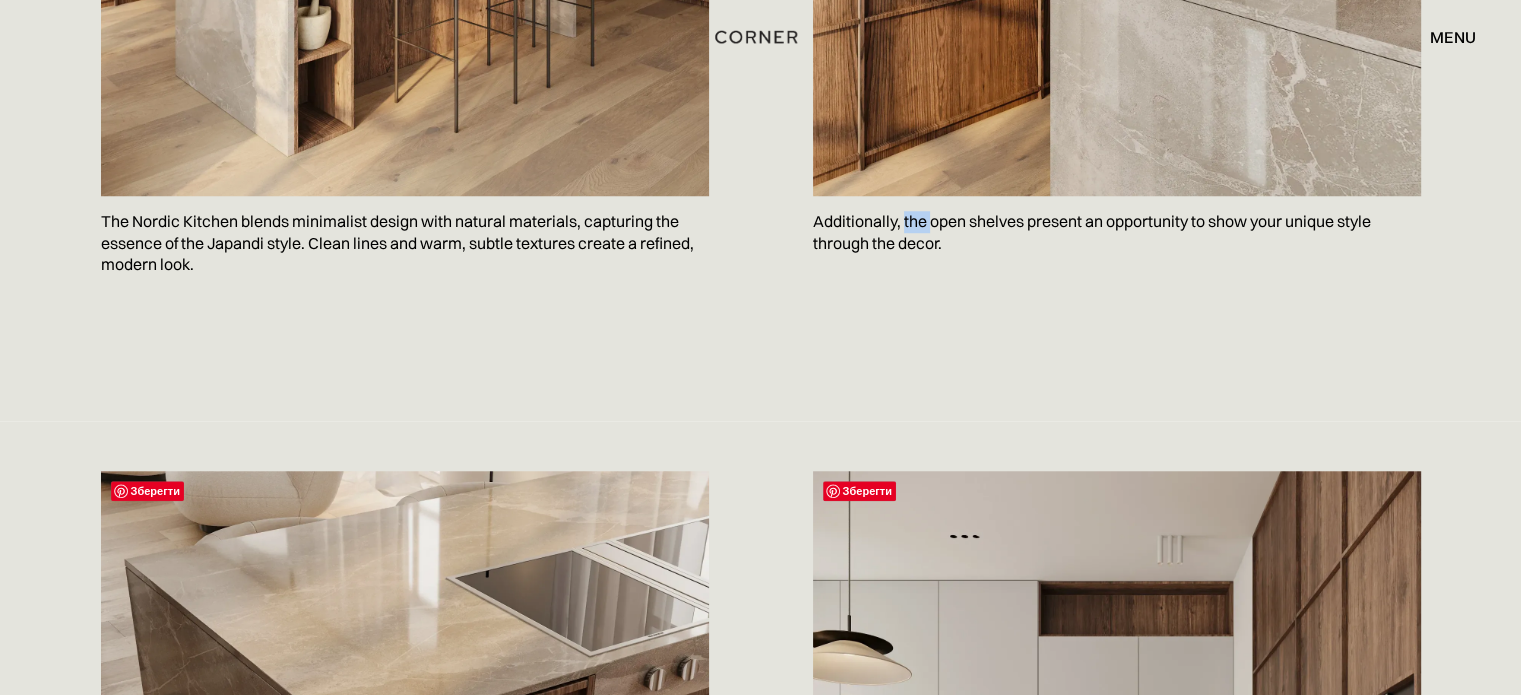 click on "Additionally, the open shelves present an opportunity to show your unique style through the decor." at bounding box center (1117, 232) 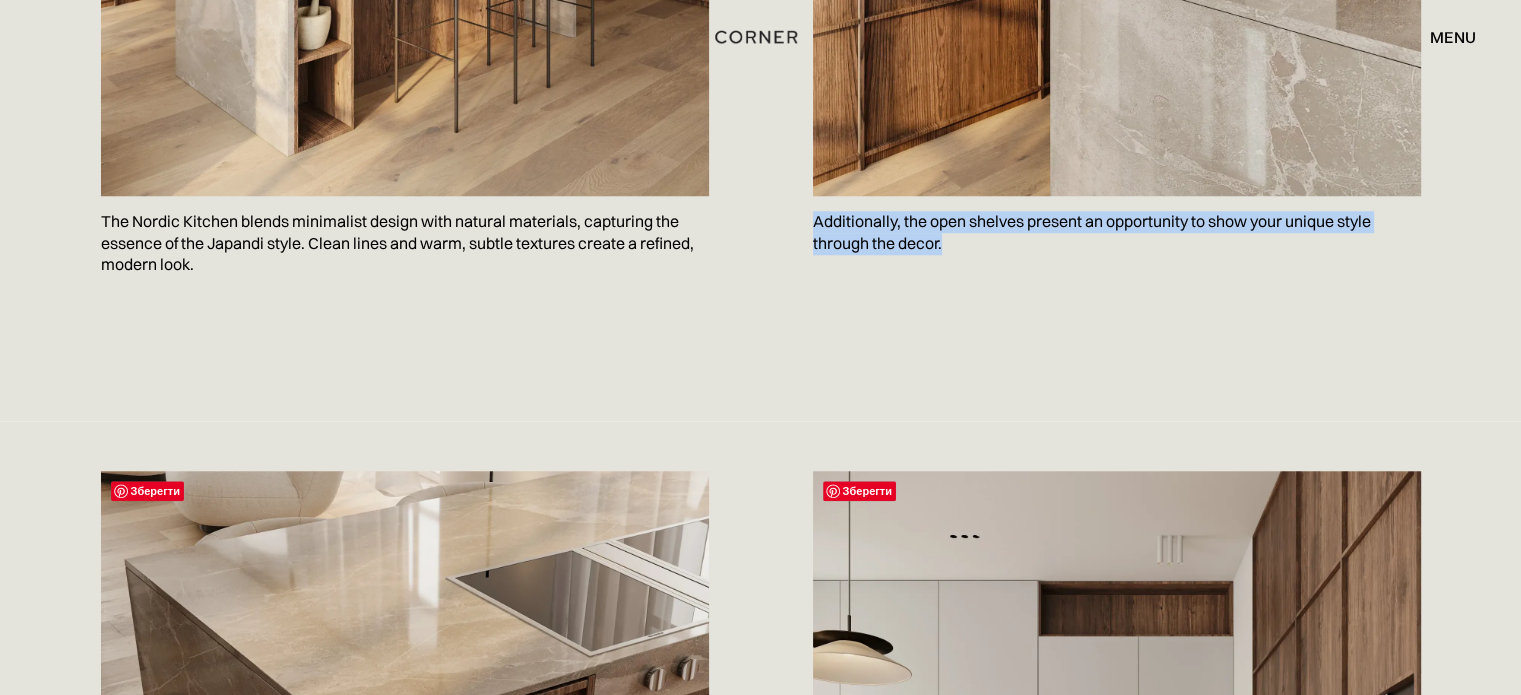 click on "Additionally, the open shelves present an opportunity to show your unique style through the decor." at bounding box center [1117, 232] 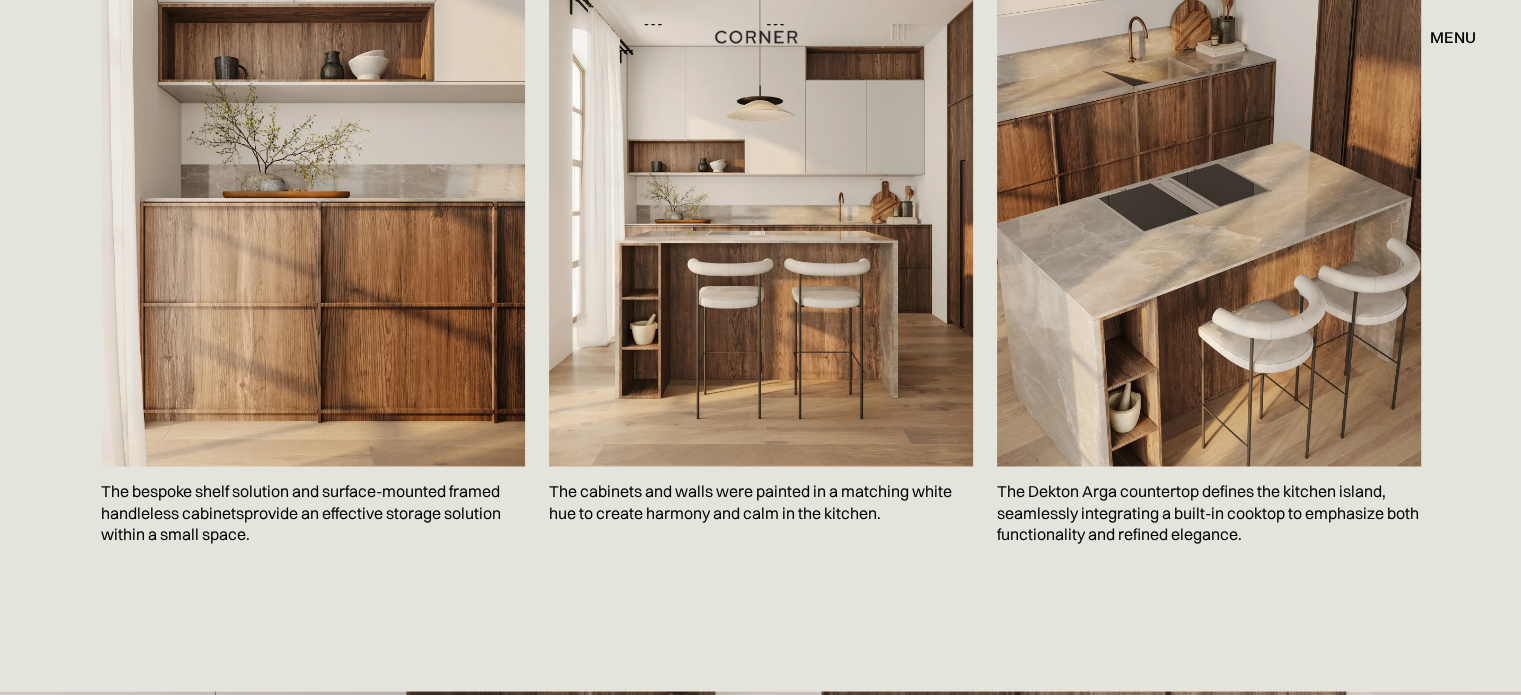 scroll, scrollTop: 3400, scrollLeft: 0, axis: vertical 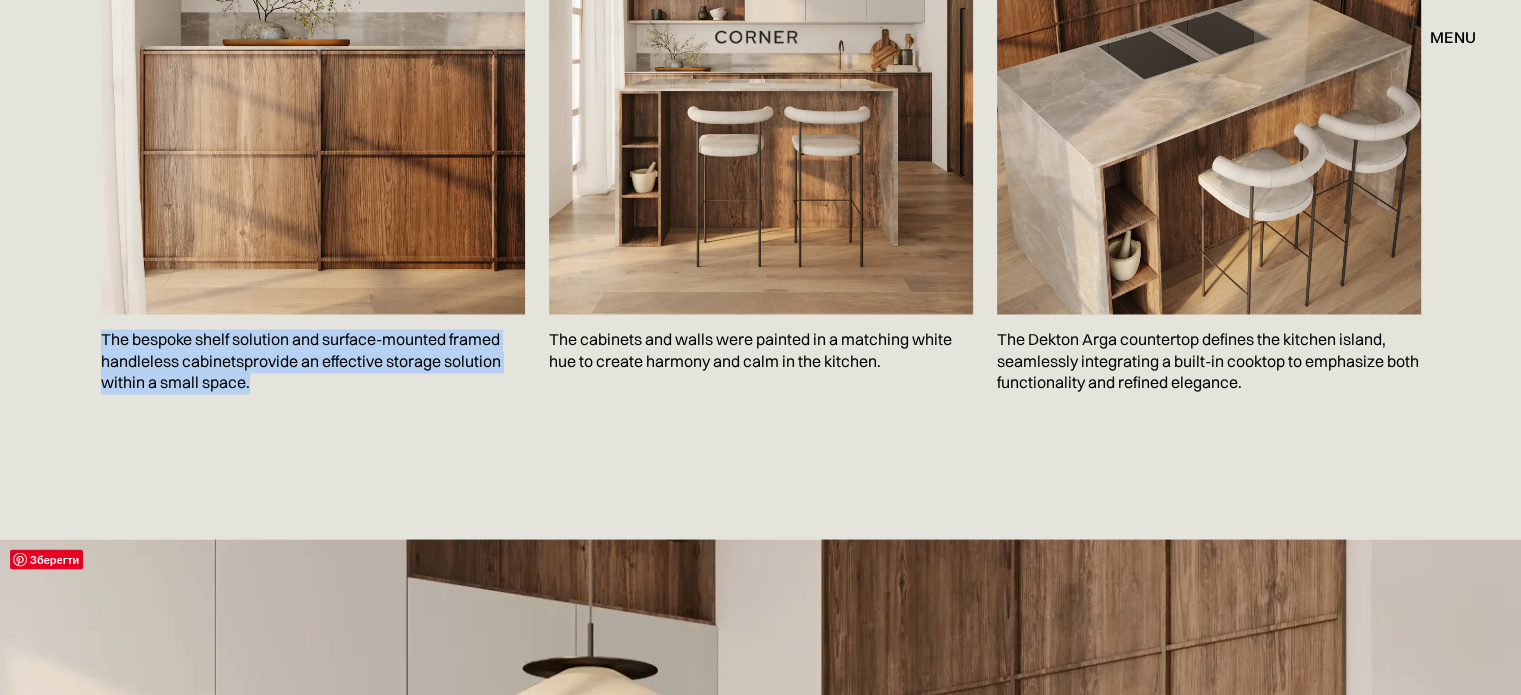 drag, startPoint x: 92, startPoint y: 255, endPoint x: 284, endPoint y: 315, distance: 201.15666 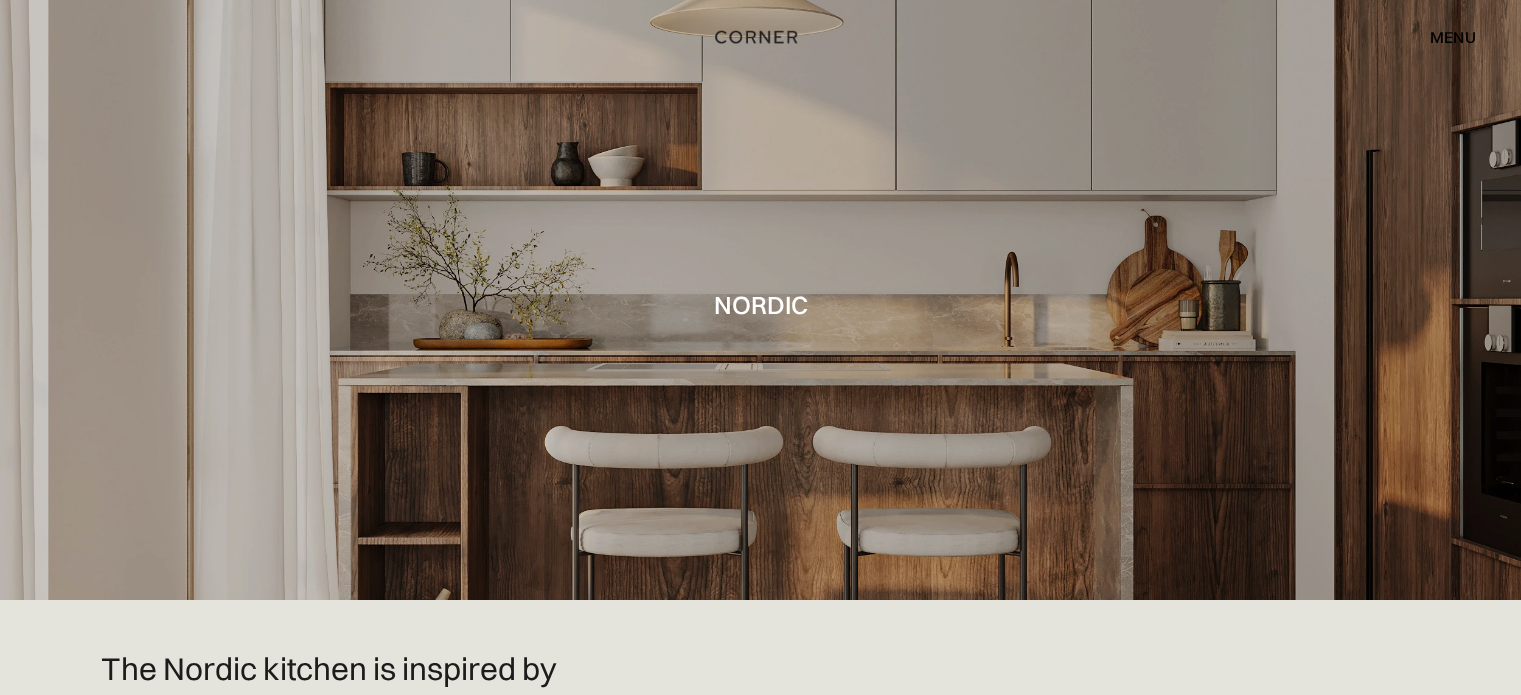 scroll, scrollTop: 3378, scrollLeft: 0, axis: vertical 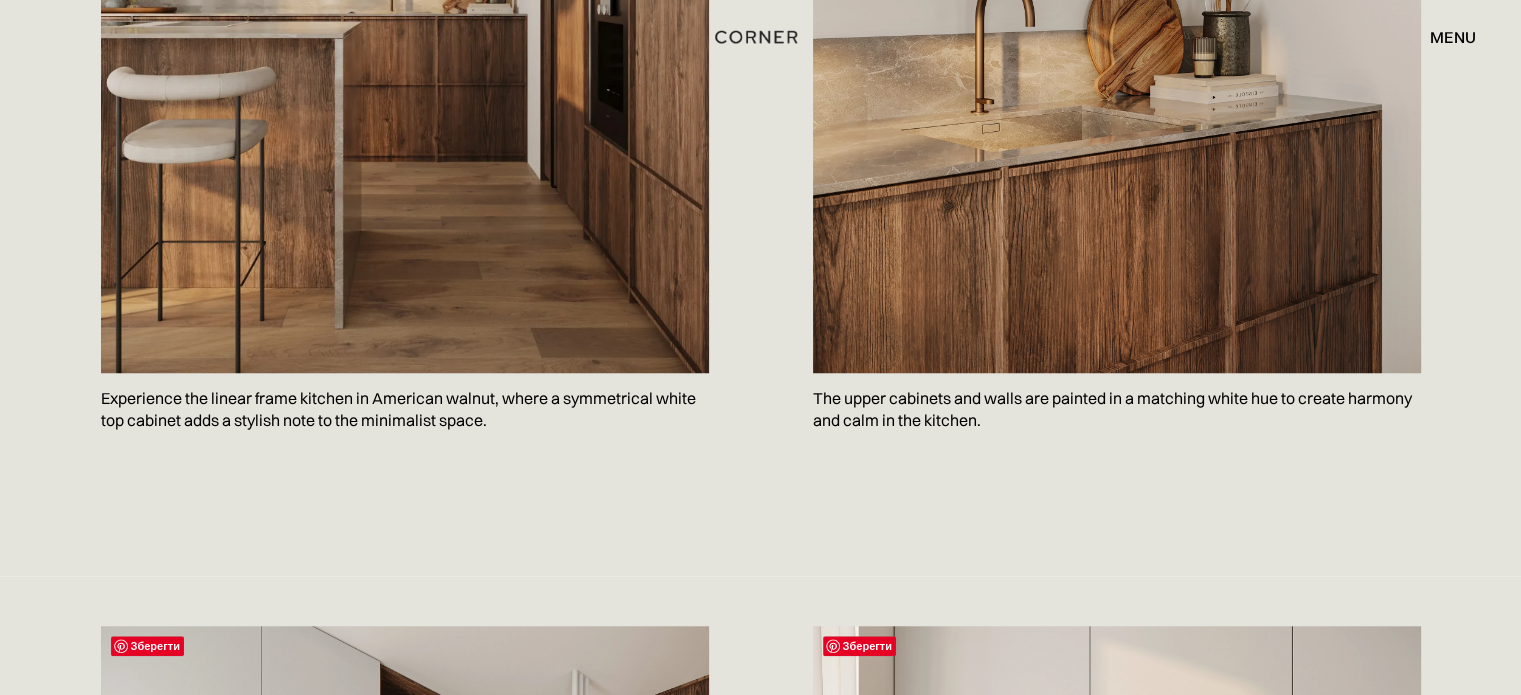click on "The Nordic kitchen is inspired by Copenhagen and is a great fit for traditional-style houses or apartments. Nordic kitchen combines modern style and functionality with handleless oak cabinets, a bespoke shelf solution, and a durable Dekton worktop. Thoughtfully chosen materials create a personalized expression. A durable Dekton worktop creates a nice warm note between the sleek white-colored top cabinets and the gorgeous walnut base cabinets. Book a FREE consultation Get an estimate
Зберегти
Experience the linear frame kitchen in American walnut, where a symmetrical white top cabinet adds a stylish note to the minimalist space.
Зберегти
The upper cabinets and walls are painted in a matching white hue to create harmony and calm in the kitchen." at bounding box center (761, -154) 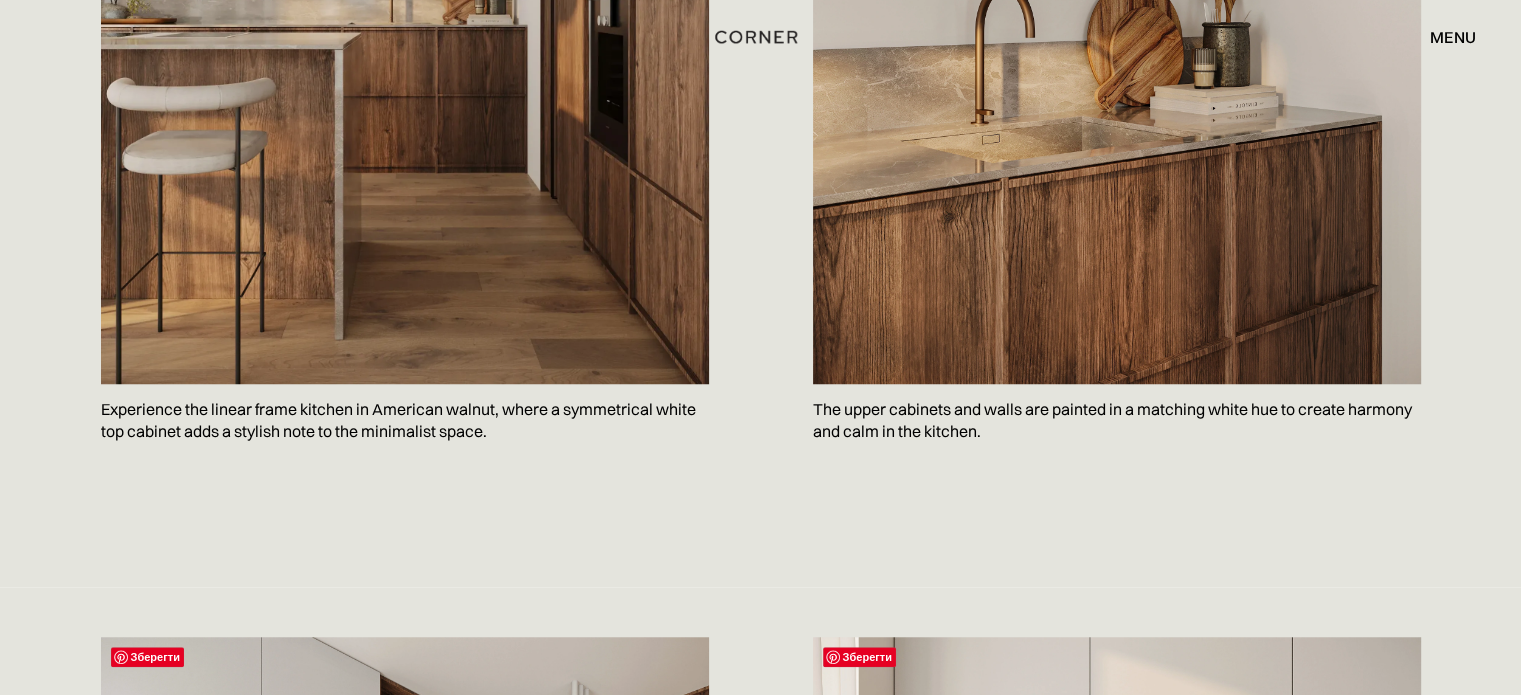 scroll, scrollTop: 1823, scrollLeft: 0, axis: vertical 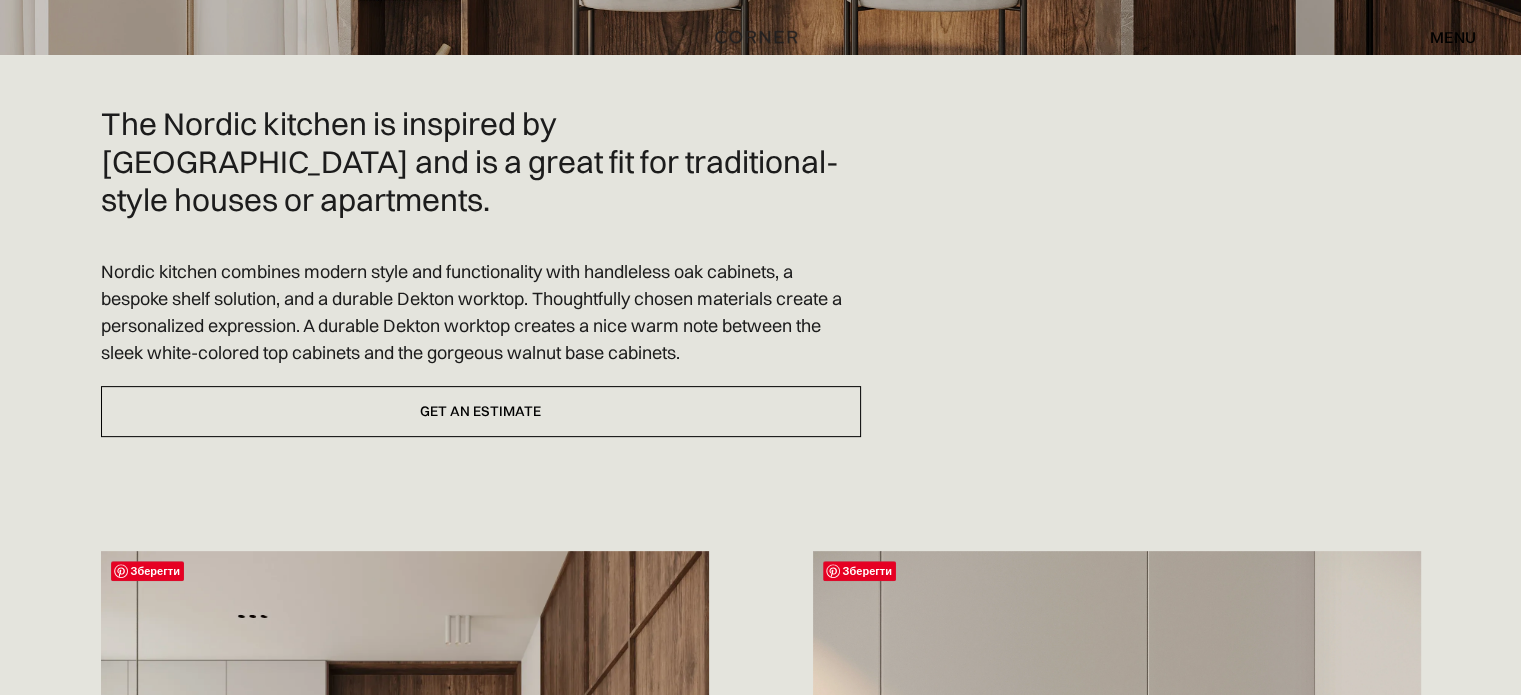 click on "The Nordic kitchen is inspired by Copenhagen and is a great fit for traditional-style houses or apartments. Nordic kitchen combines modern style and functionality with handleless oak cabinets, a bespoke shelf solution, and a durable Dekton worktop. Thoughtfully chosen materials create a personalized expression. A durable Dekton worktop creates a nice warm note between the sleek white-colored top cabinets and the gorgeous walnut base cabinets. Book a FREE consultation Get an estimate
Зберегти
Experience the linear frame kitchen in American walnut, where a symmetrical white top cabinet adds a stylish note to the minimalist space.
Зберегти
The upper cabinets and walls are painted in a matching white hue to create harmony and calm in the kitchen." at bounding box center (761, 749) 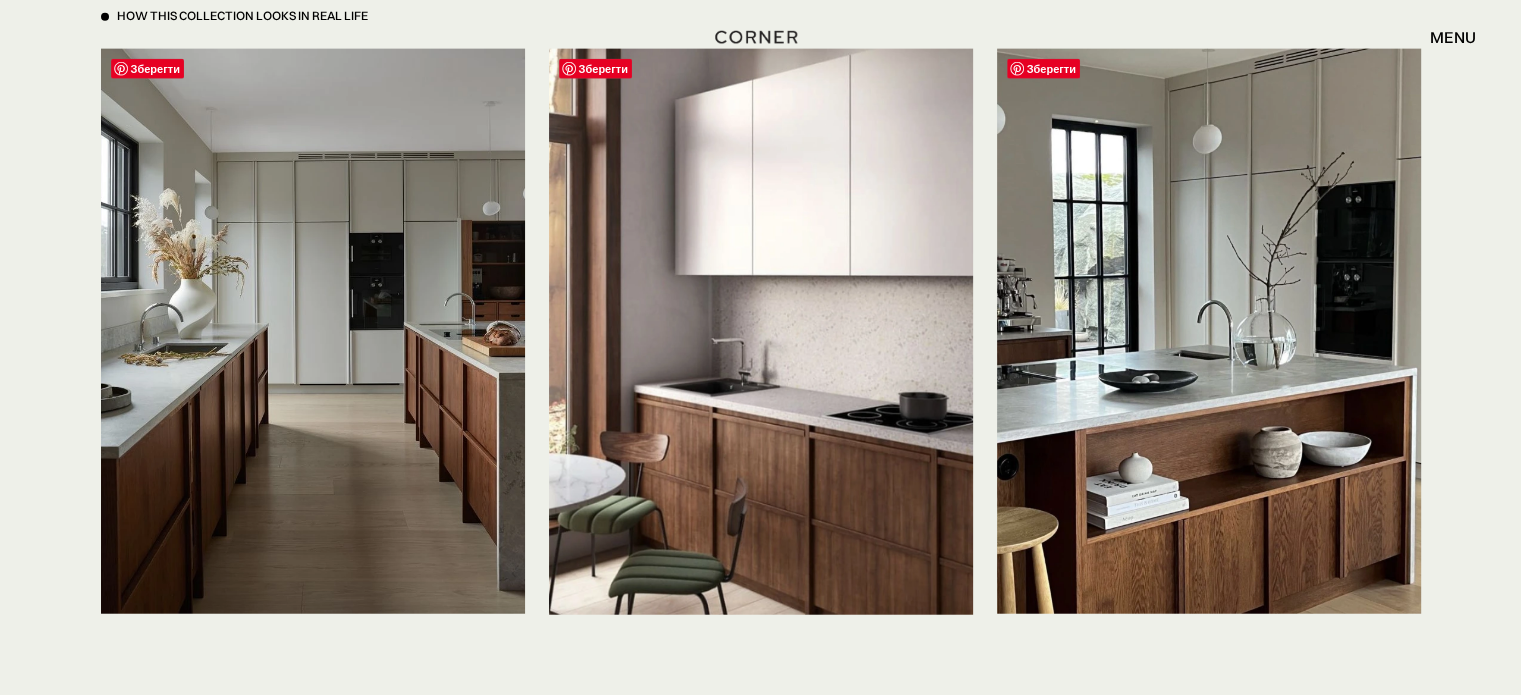scroll, scrollTop: 4394, scrollLeft: 0, axis: vertical 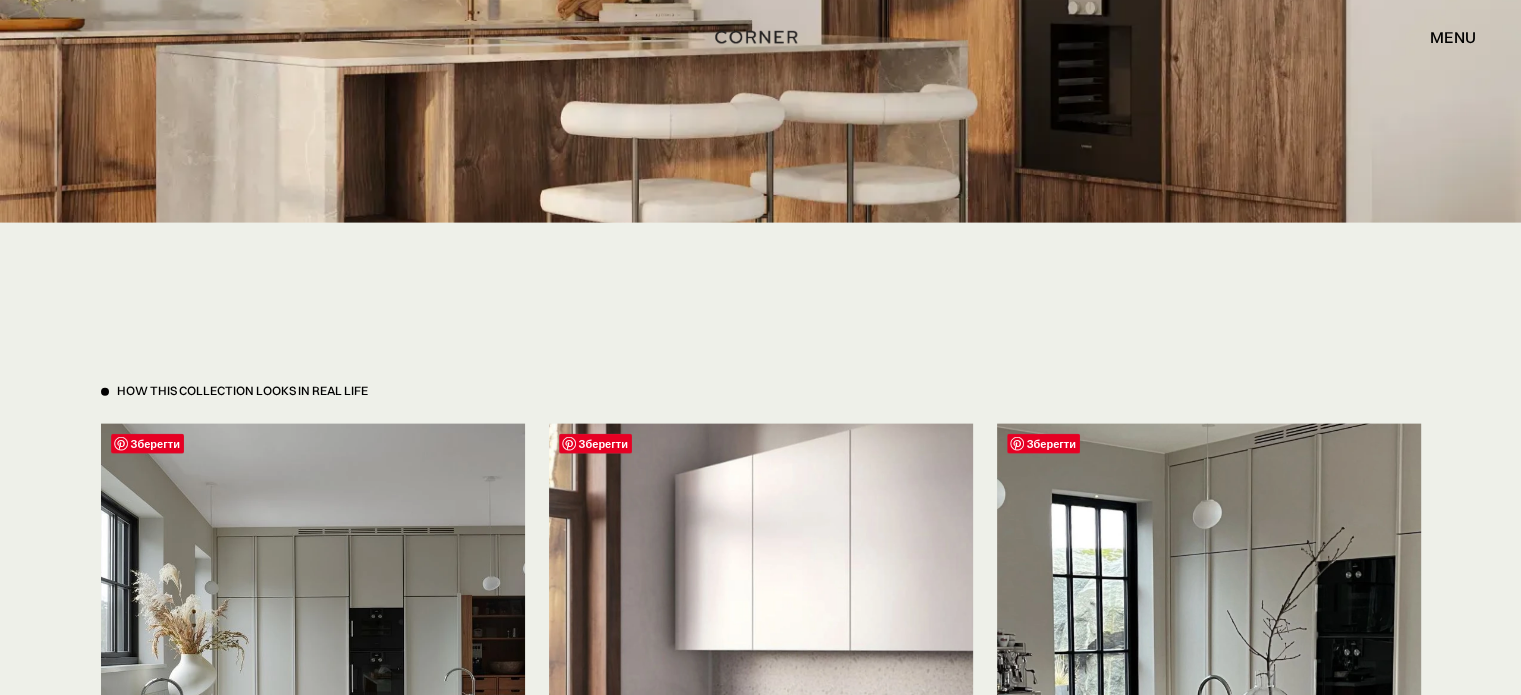 click on "How This Collection looks in real life
Зберегти
Зберегти
Зберегти" at bounding box center (761, 696) 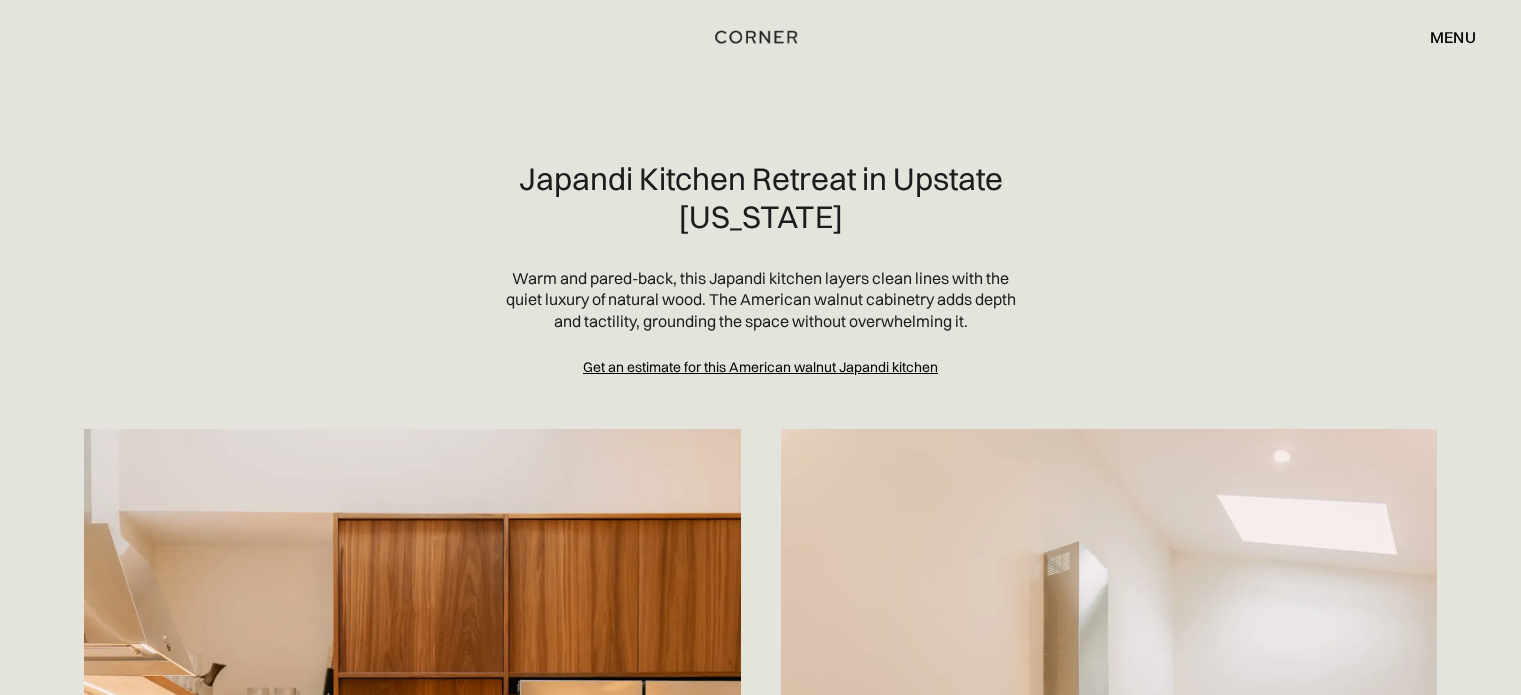scroll, scrollTop: 0, scrollLeft: 0, axis: both 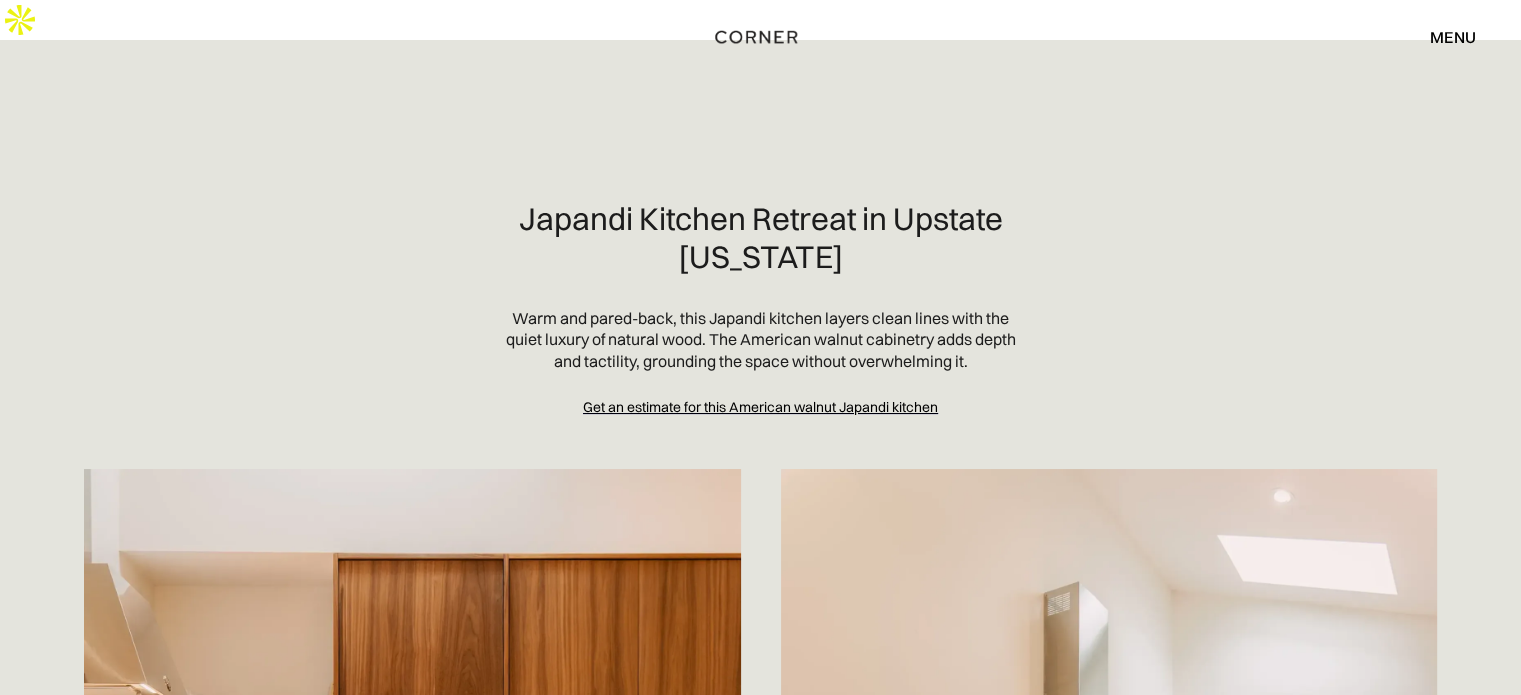 click on "Shop Kitchens Shop Kitchens How it works How it works Projects Projects Price examples Price examples Sustainability Sustainability Our vision Our vision Get an estimate menu close 0 Subtotal Pay with browser. Continue to Checkout No items found. Product is not available in this quantity." at bounding box center (760, 37) 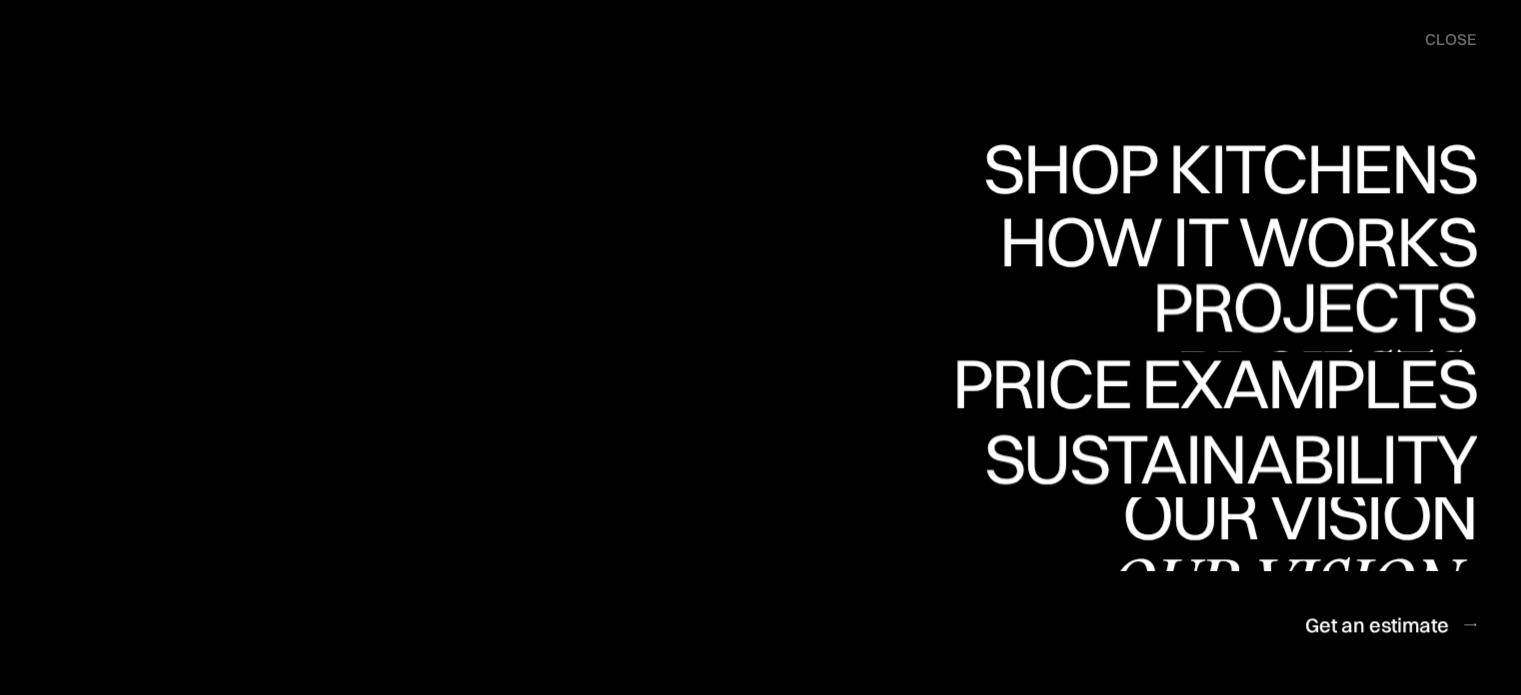 click on "Projects" at bounding box center (1314, 376) 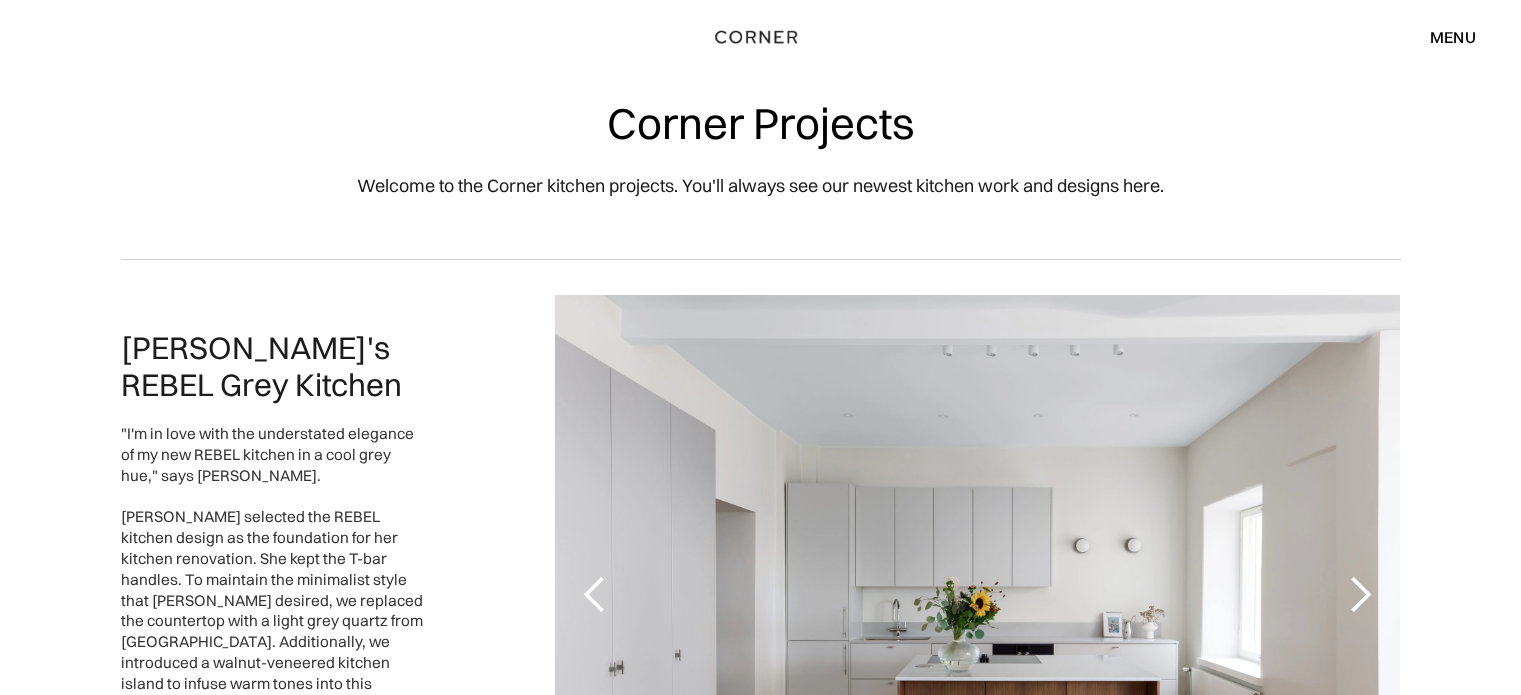 scroll, scrollTop: 0, scrollLeft: 0, axis: both 